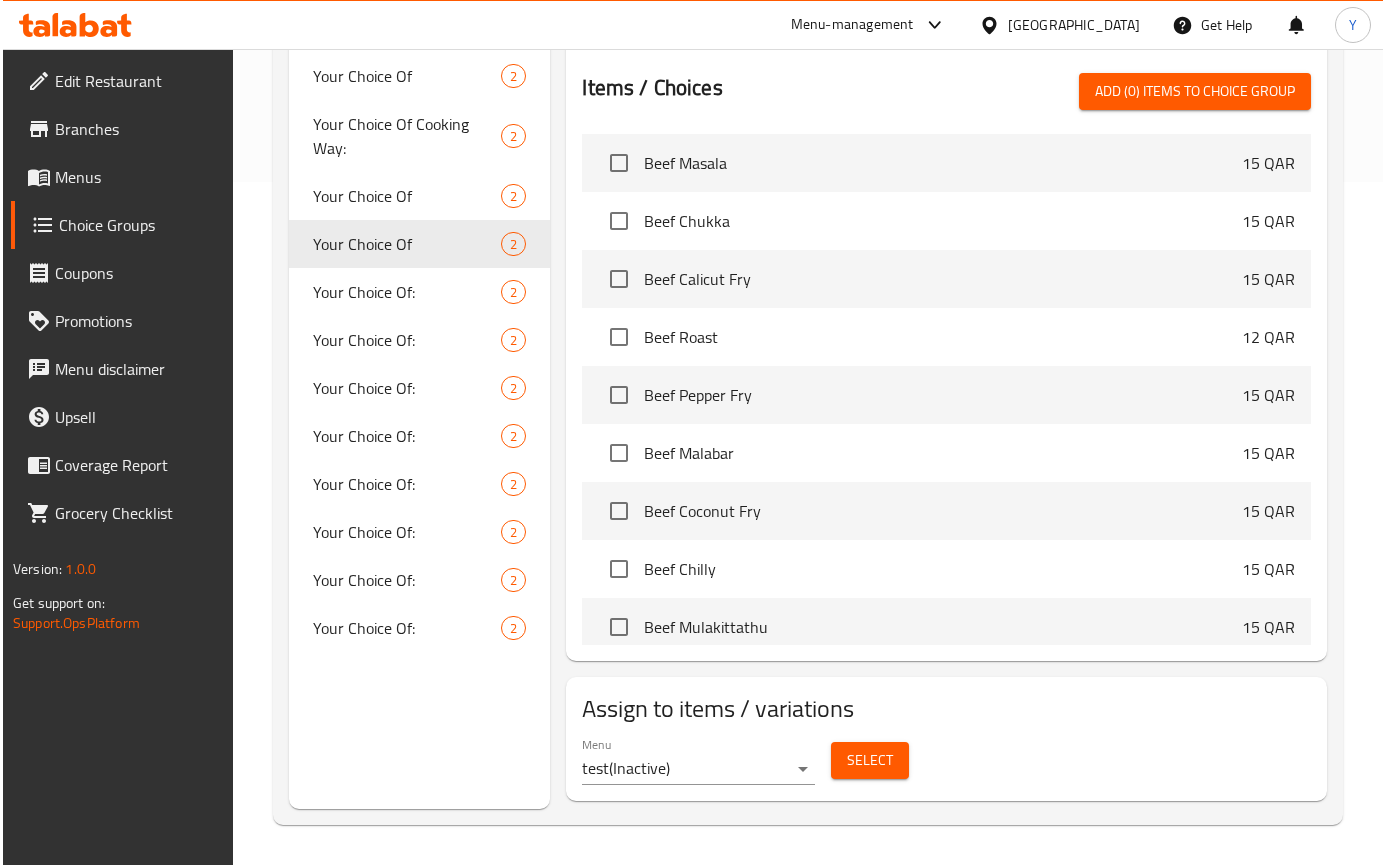 scroll, scrollTop: 683, scrollLeft: 0, axis: vertical 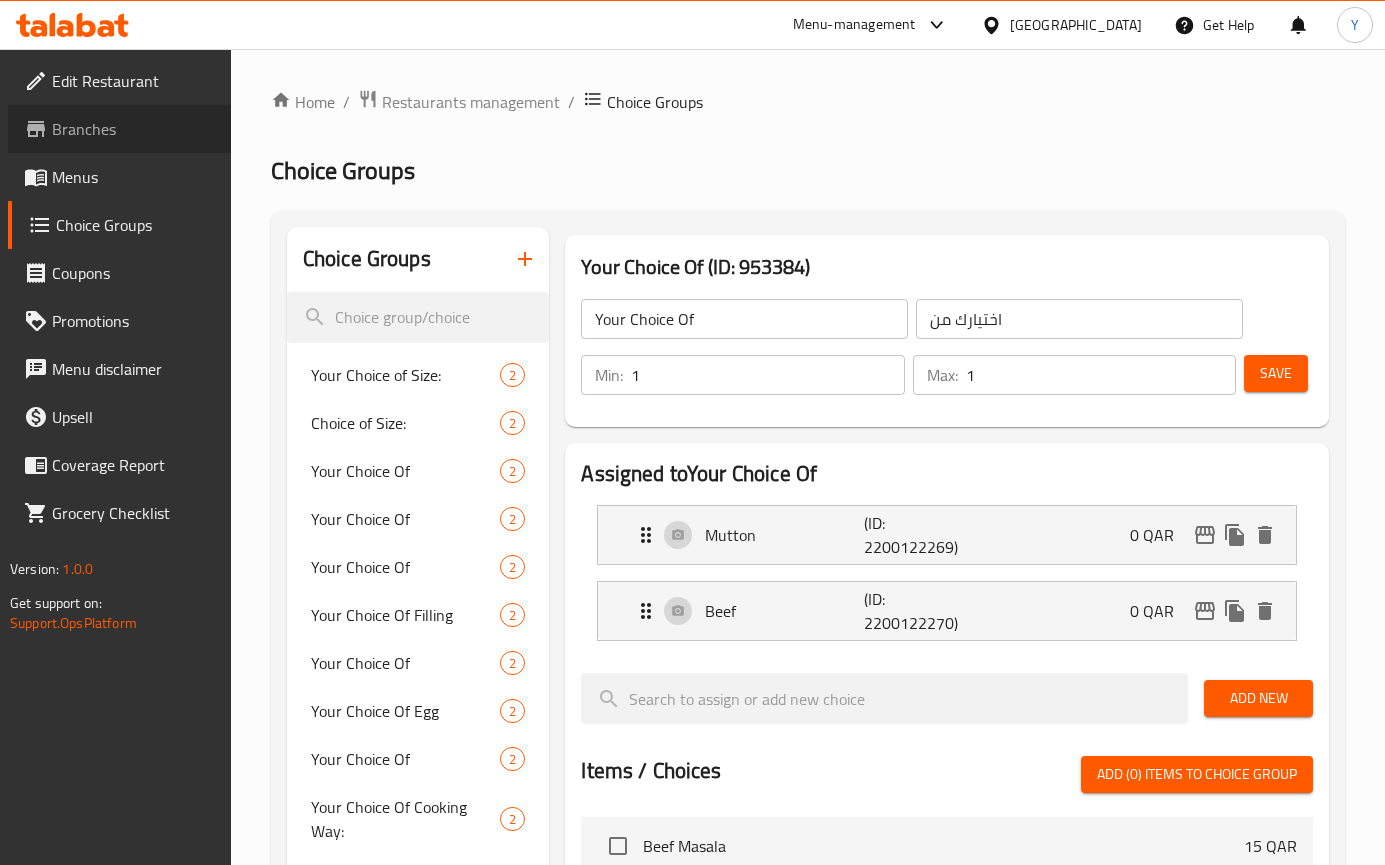 click on "Branches" at bounding box center [119, 129] 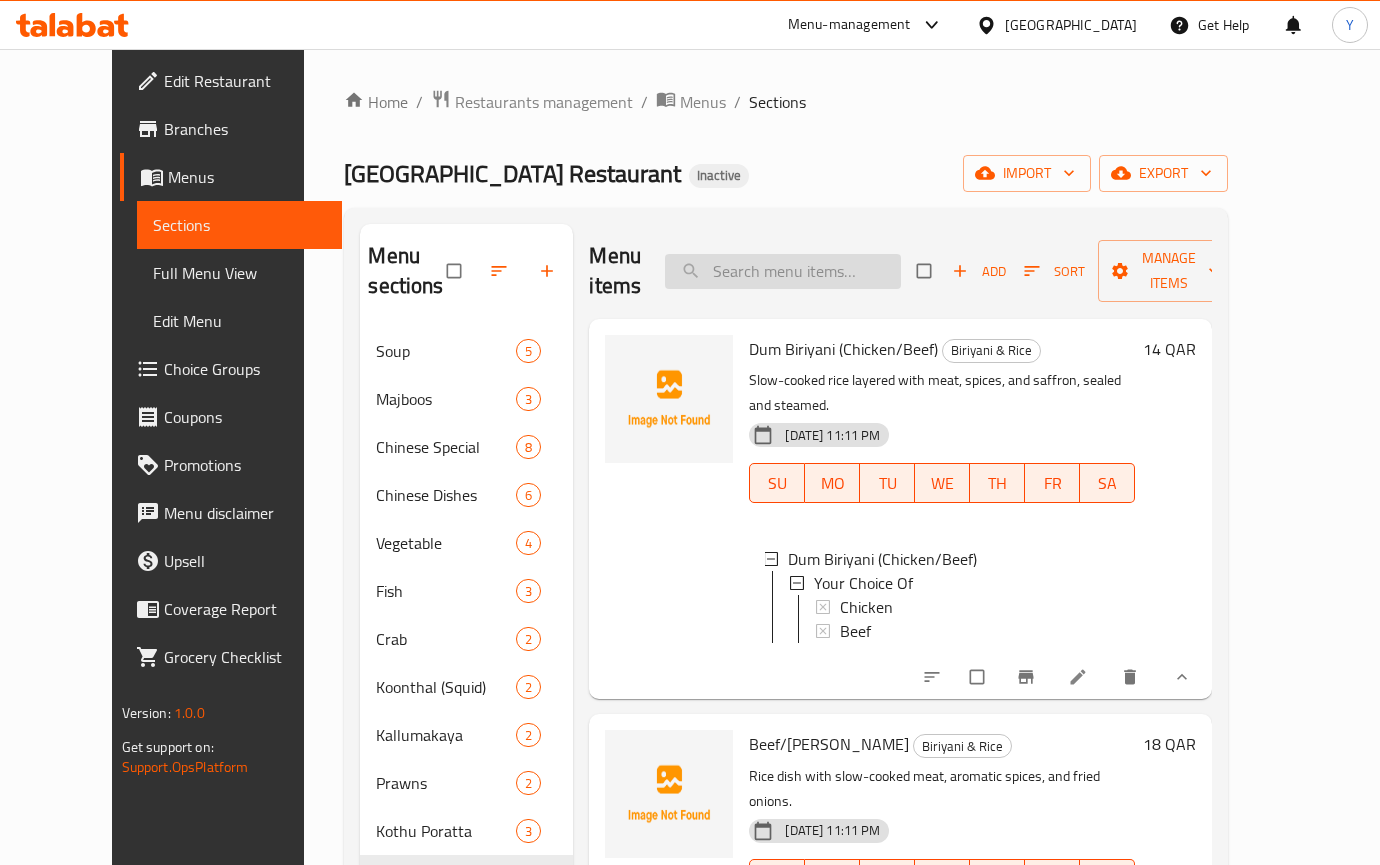 scroll, scrollTop: 0, scrollLeft: 0, axis: both 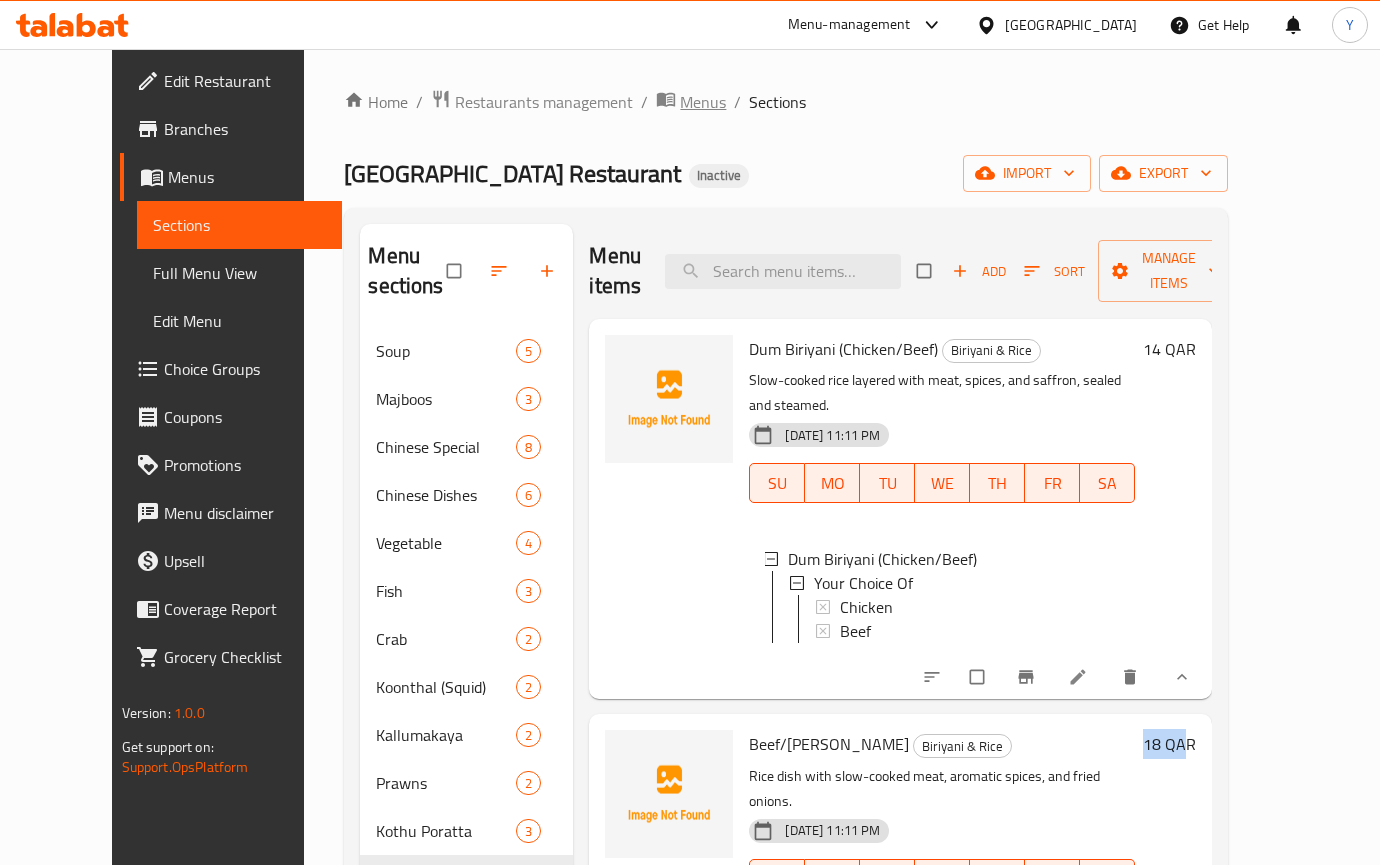 click on "Menus" at bounding box center [703, 102] 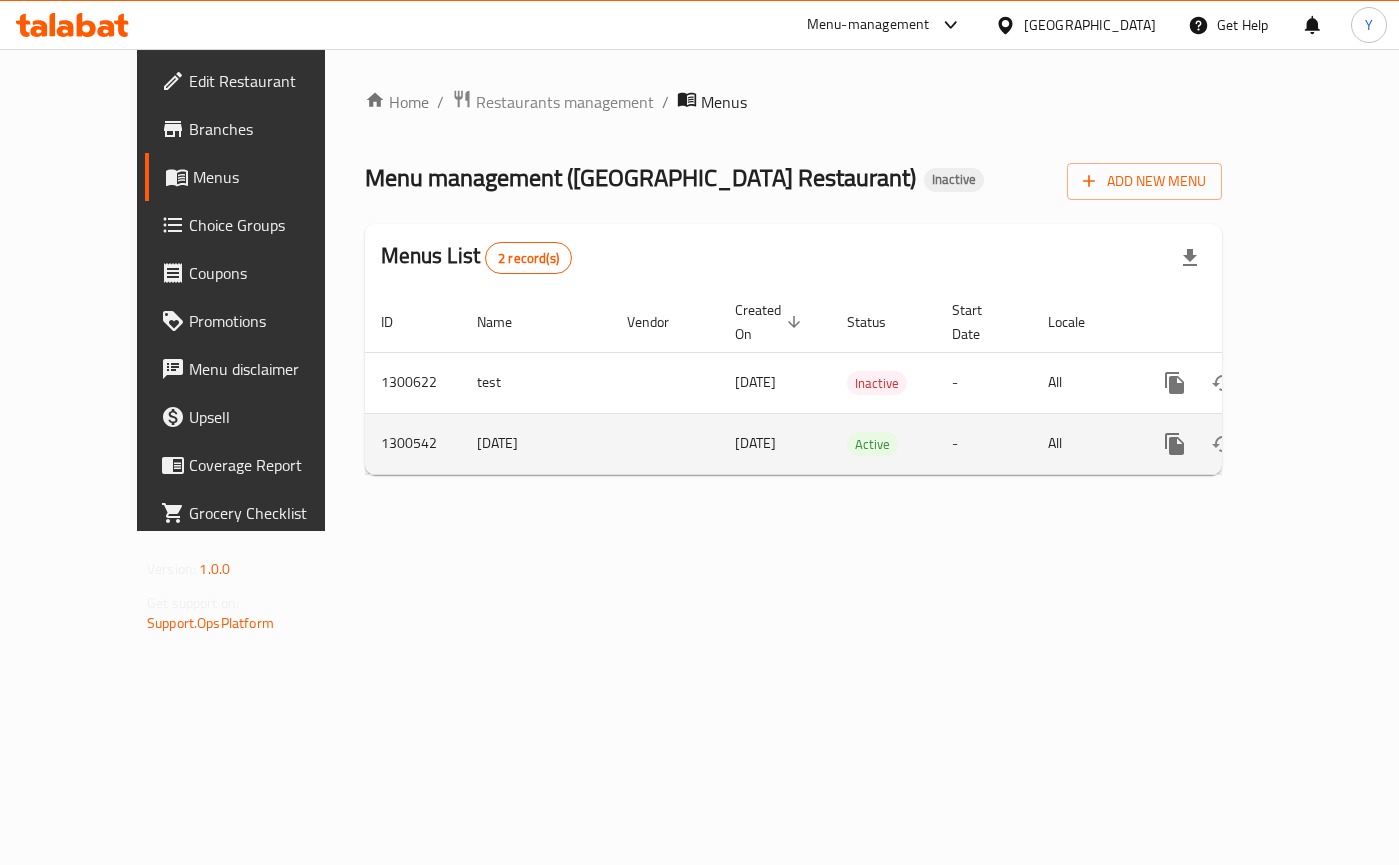 click at bounding box center (1247, 444) 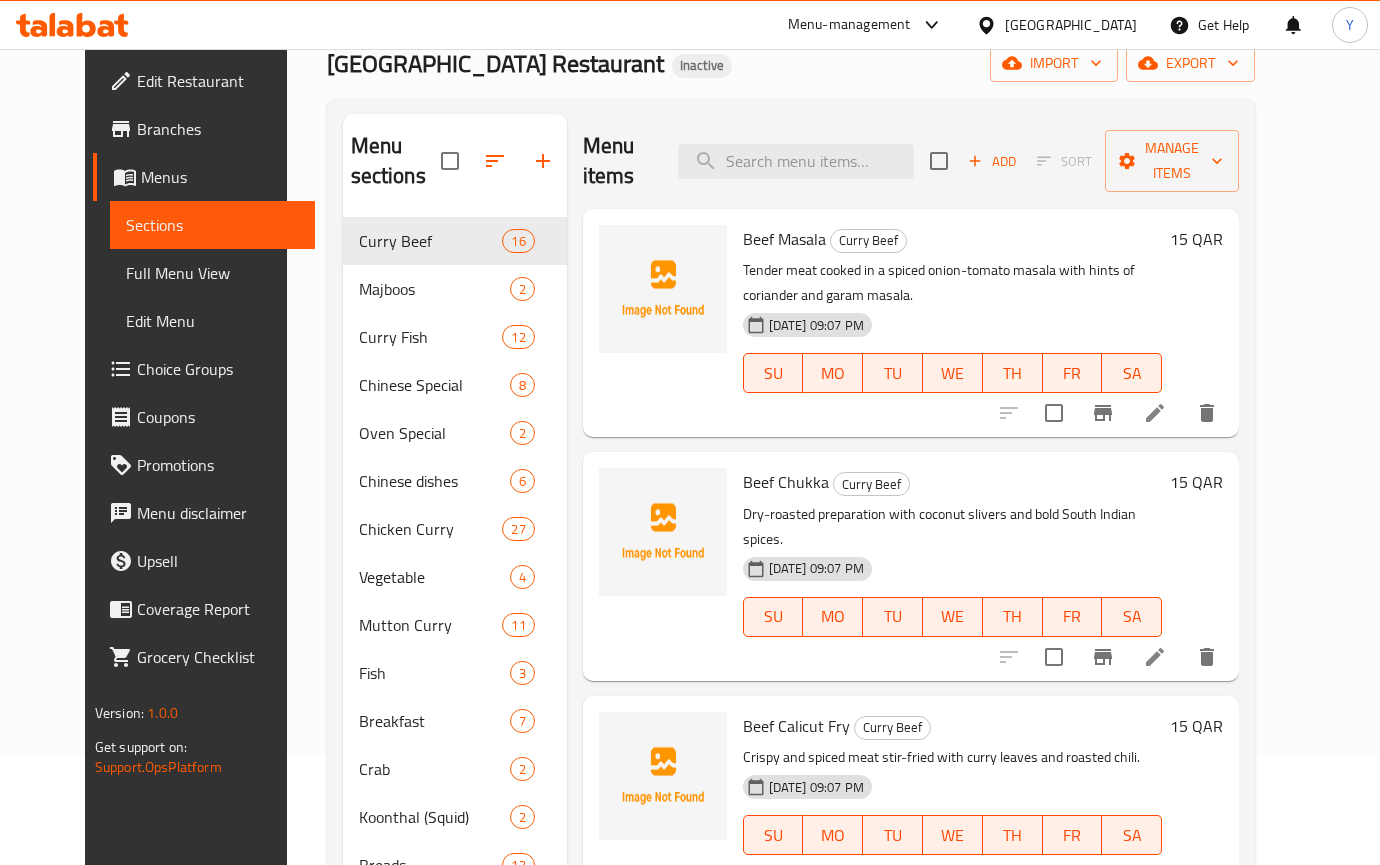 scroll, scrollTop: 57, scrollLeft: 0, axis: vertical 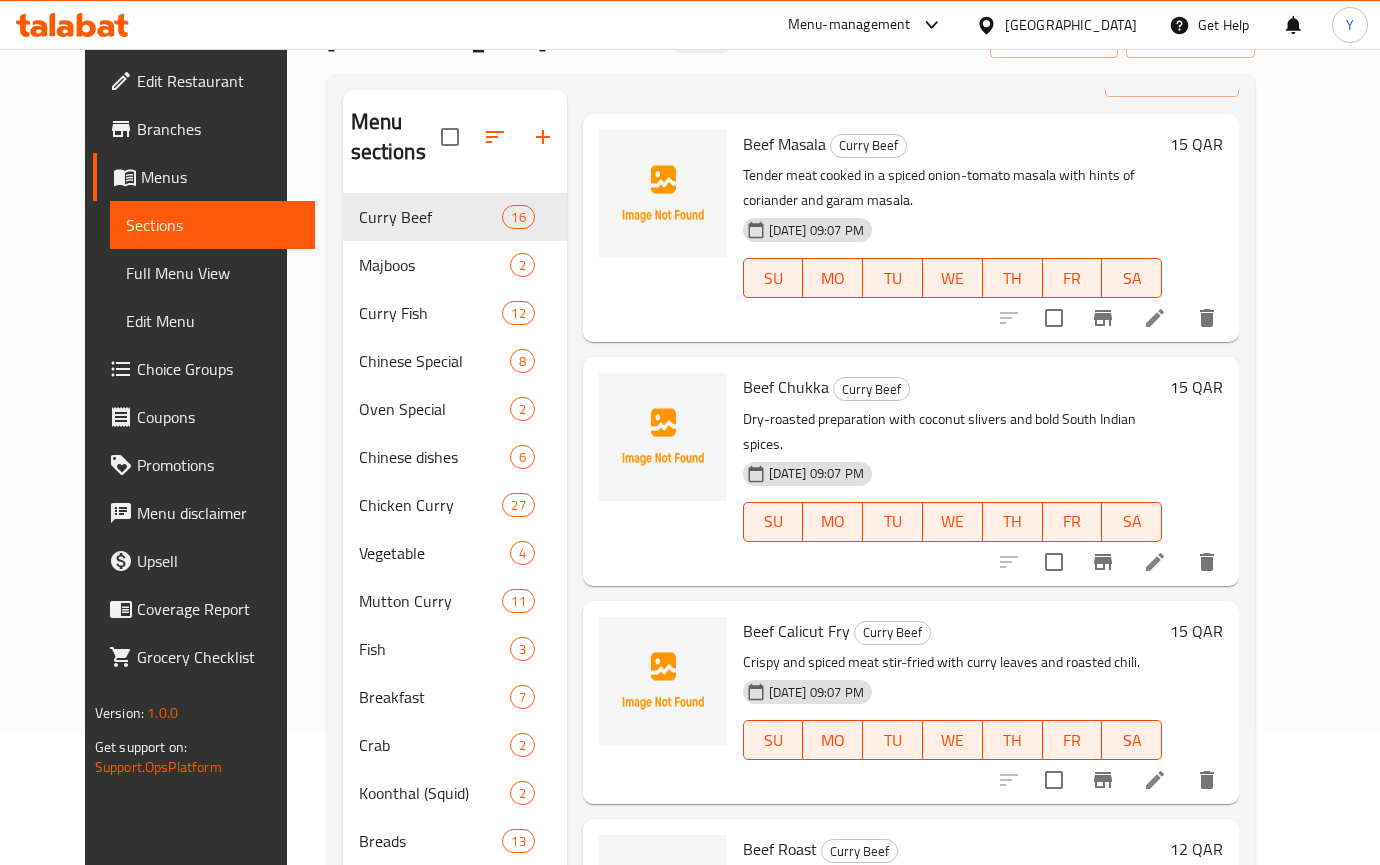 click on "Crispy and spiced meat stir-fried with curry leaves and roasted chili." at bounding box center [952, 662] 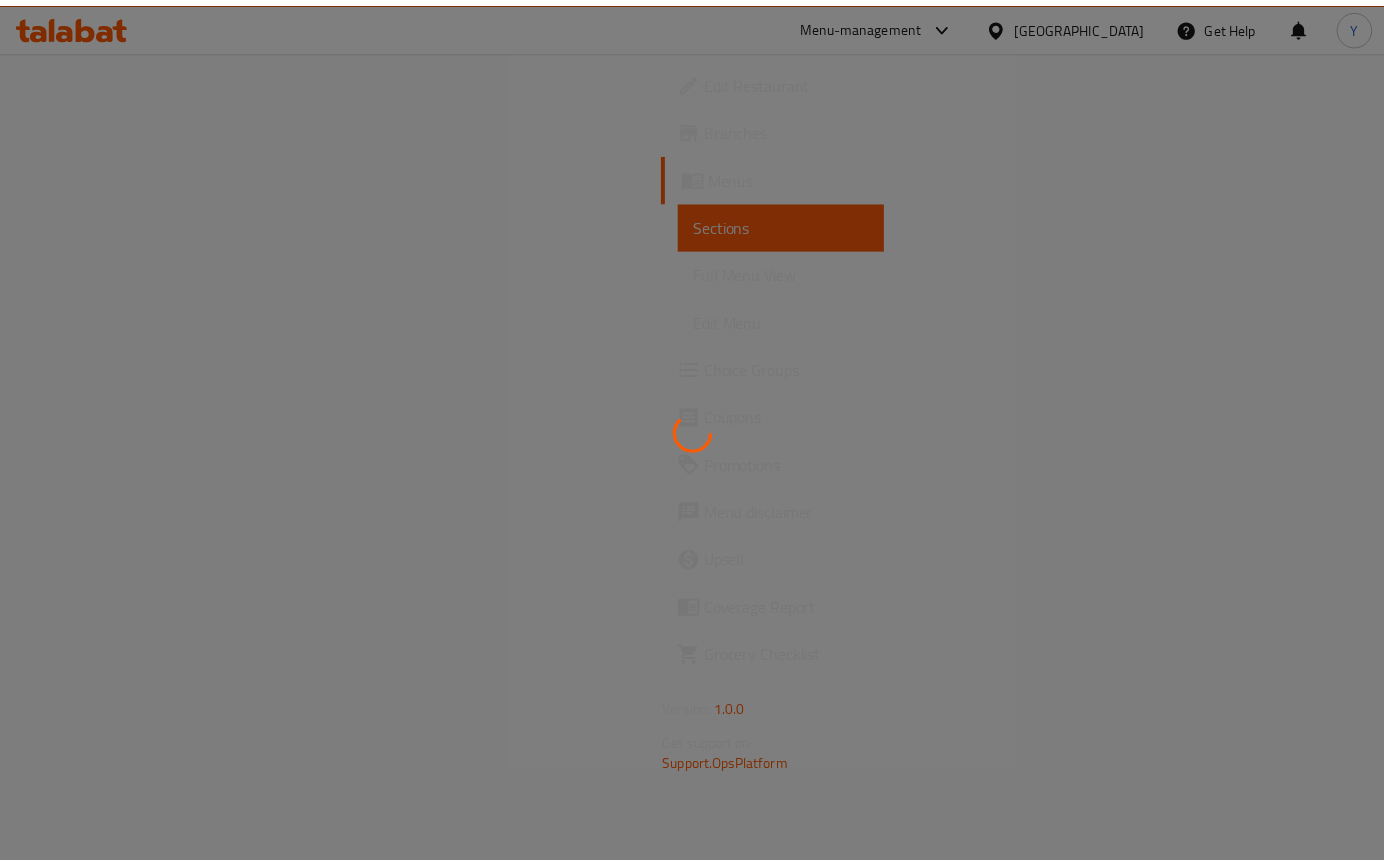 scroll, scrollTop: 0, scrollLeft: 0, axis: both 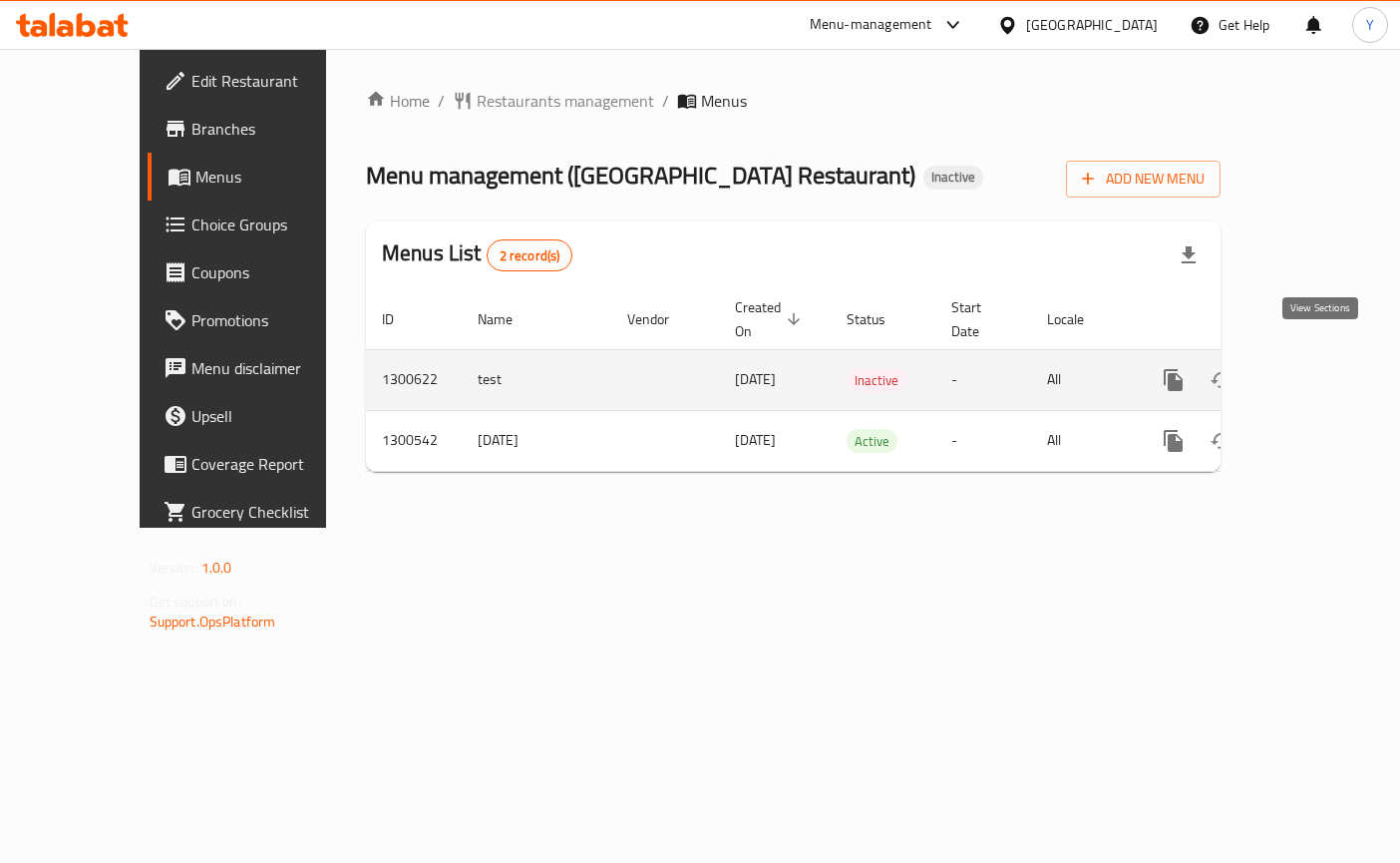 click 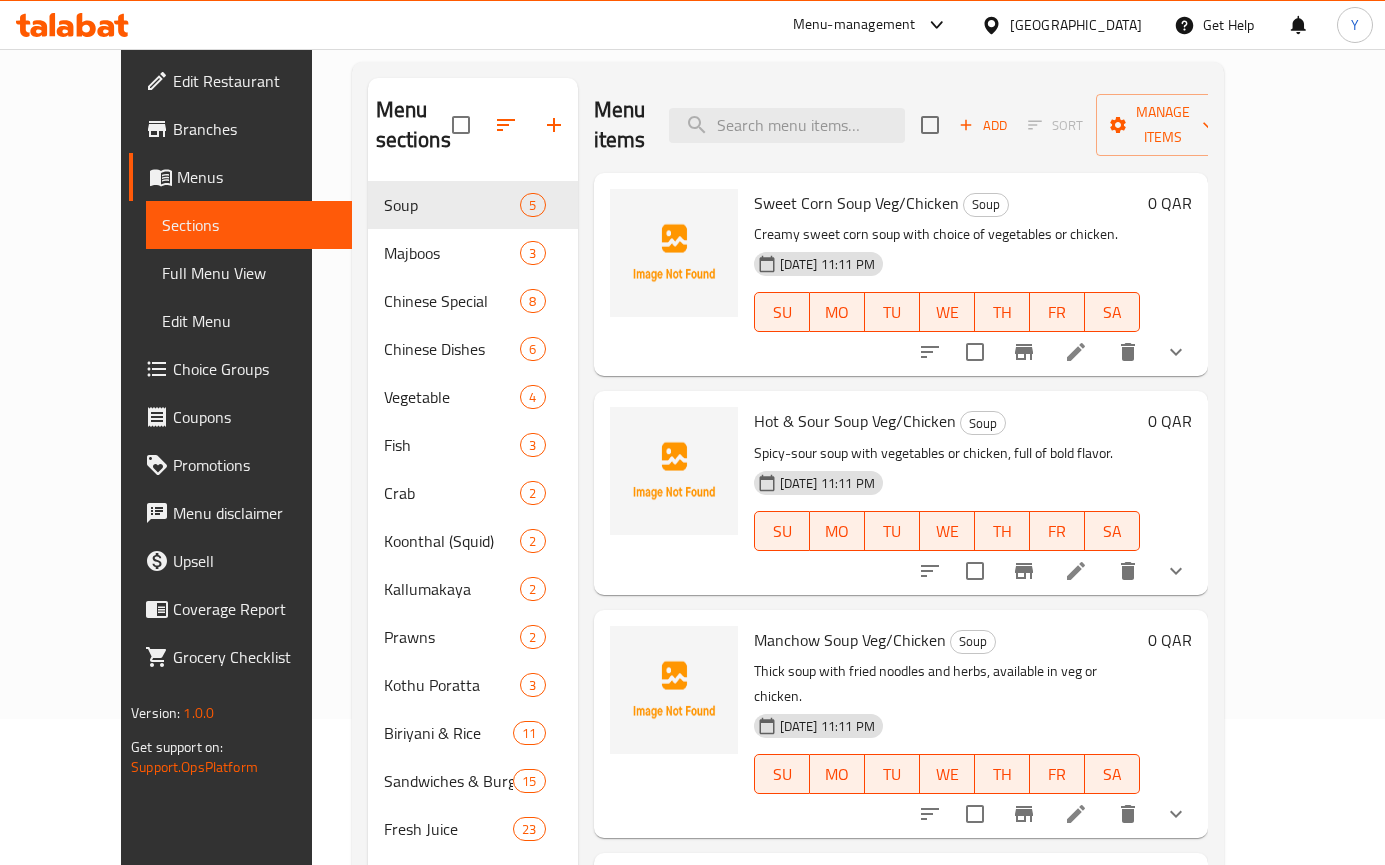 scroll, scrollTop: 133, scrollLeft: 0, axis: vertical 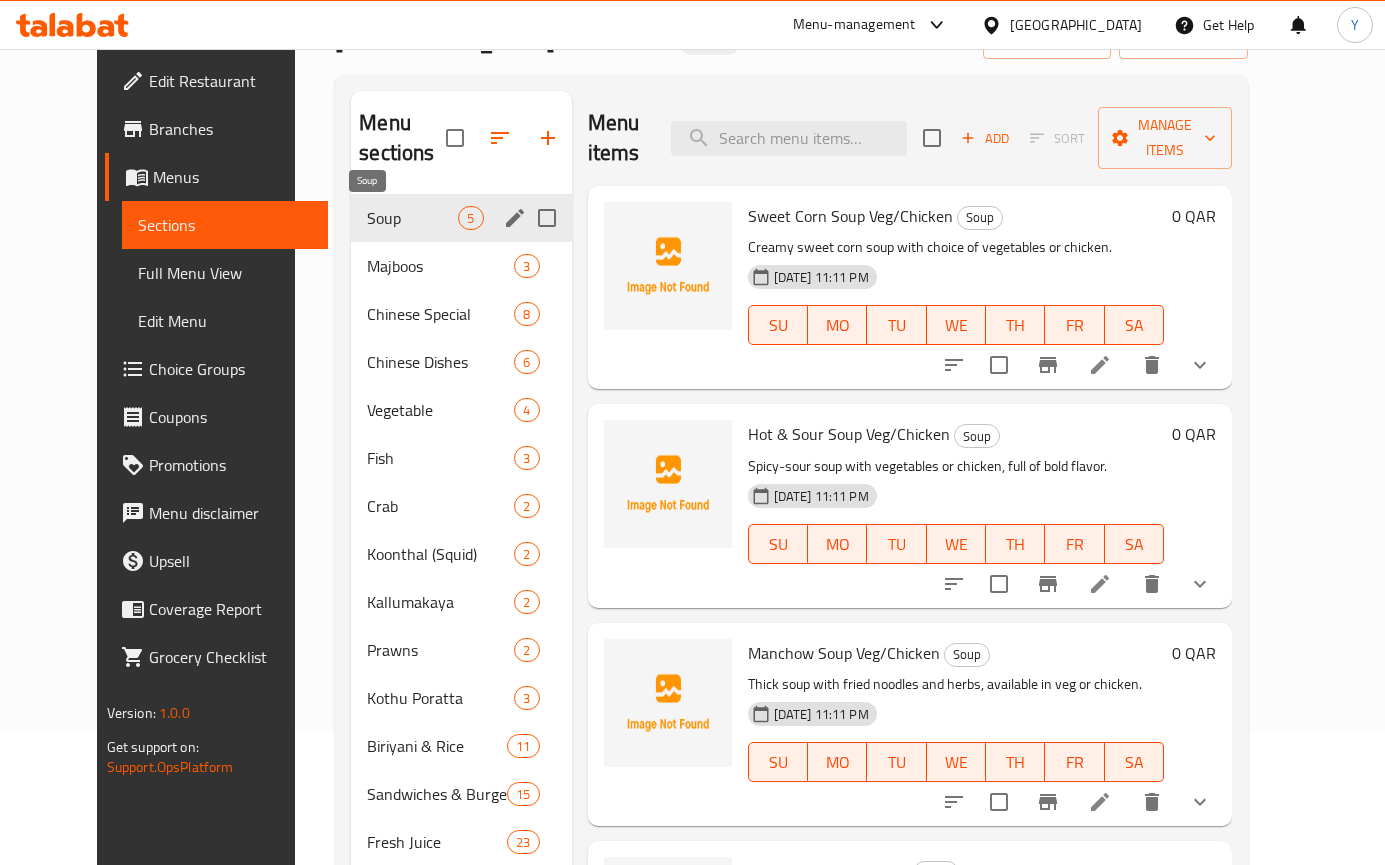 click on "Soup" at bounding box center [412, 218] 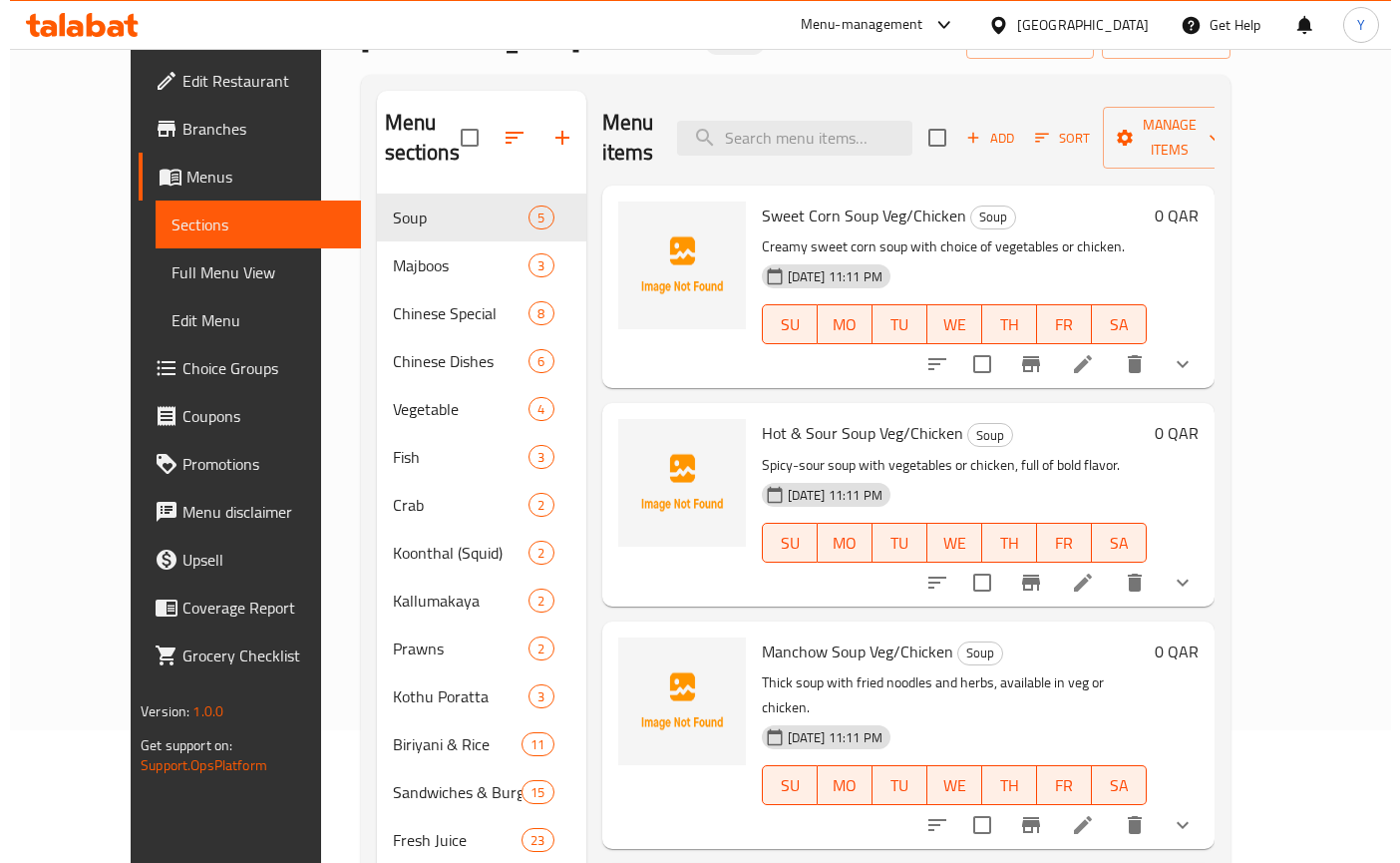 scroll, scrollTop: 0, scrollLeft: 0, axis: both 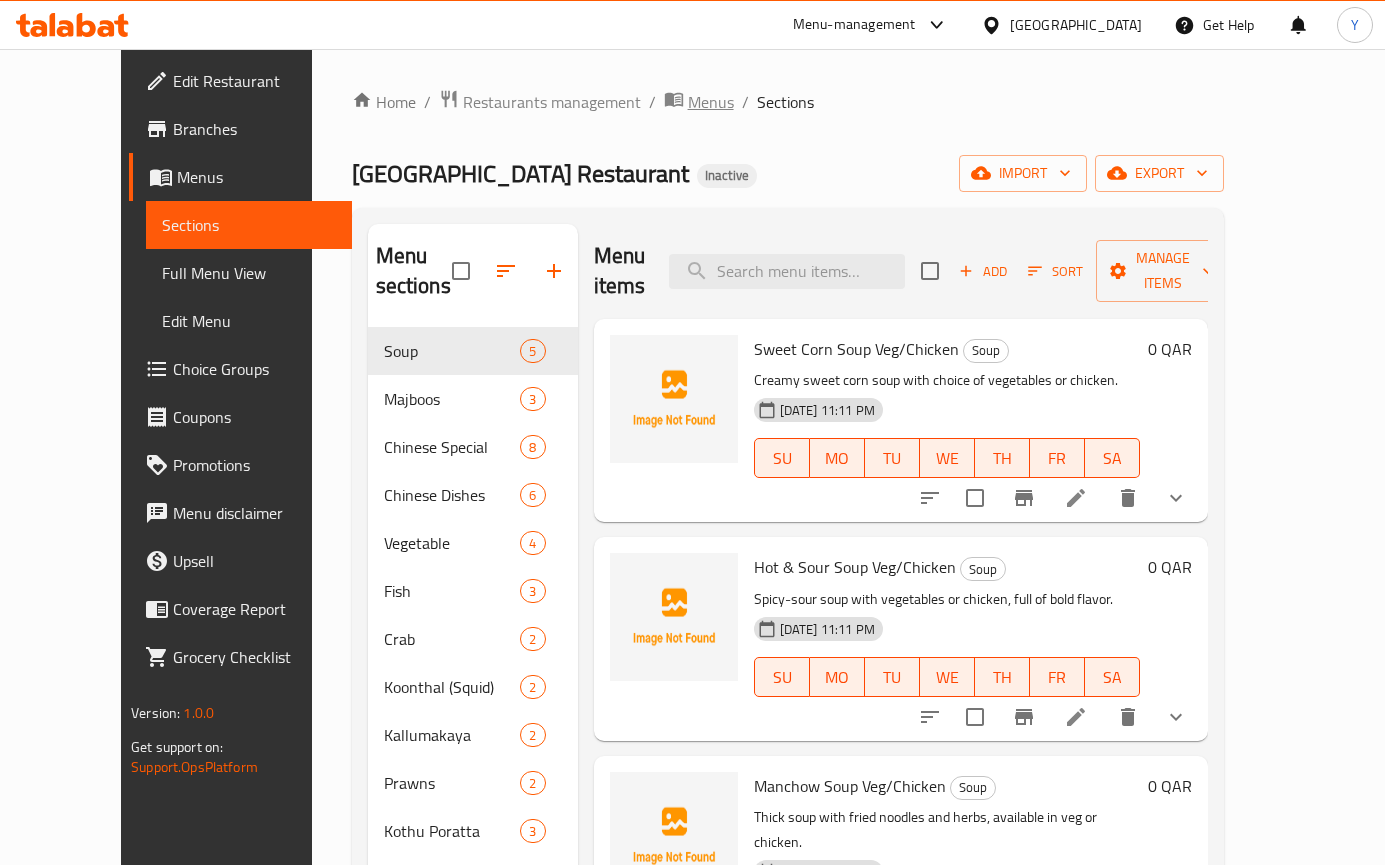 click on "Menus" at bounding box center [711, 102] 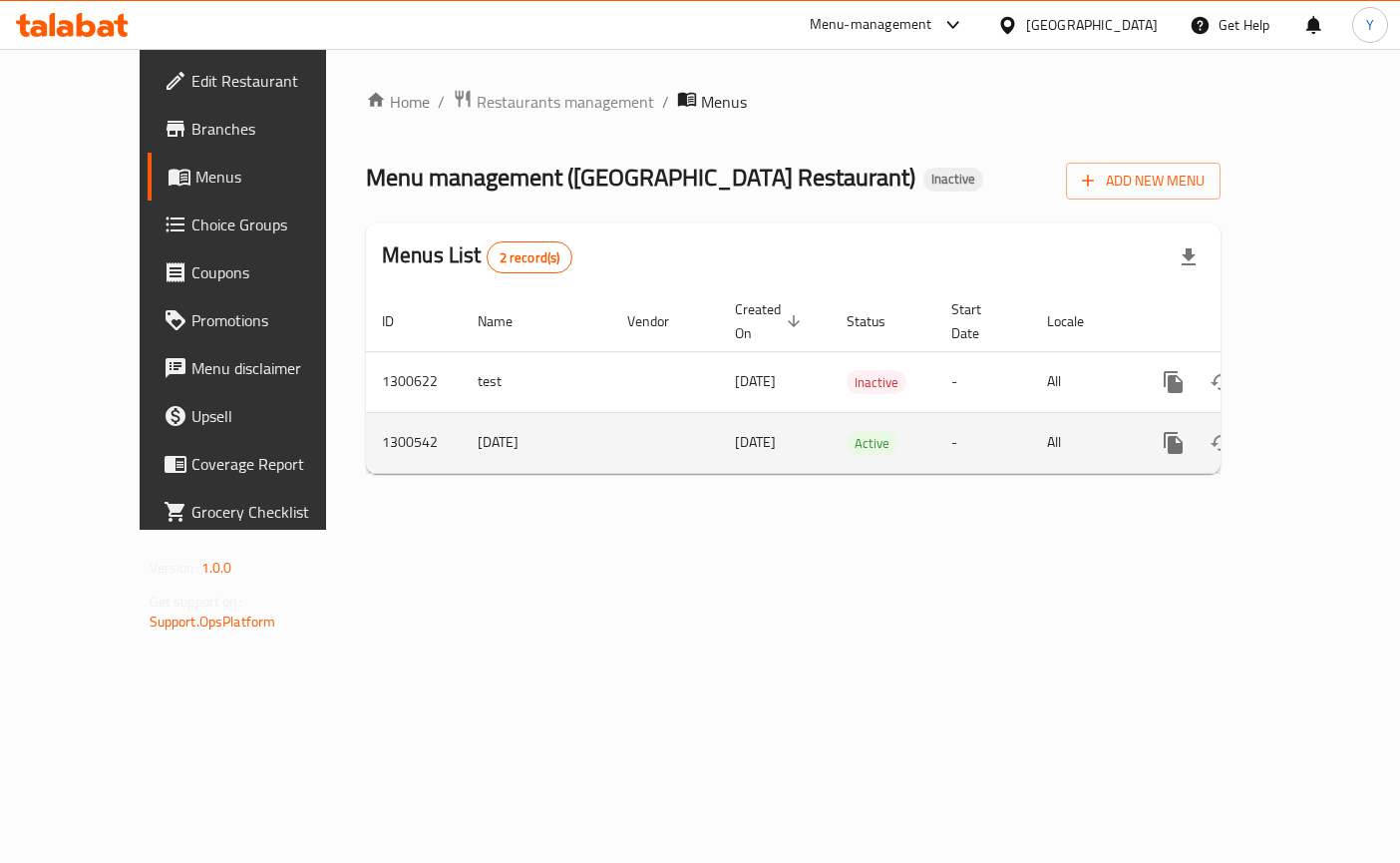 click 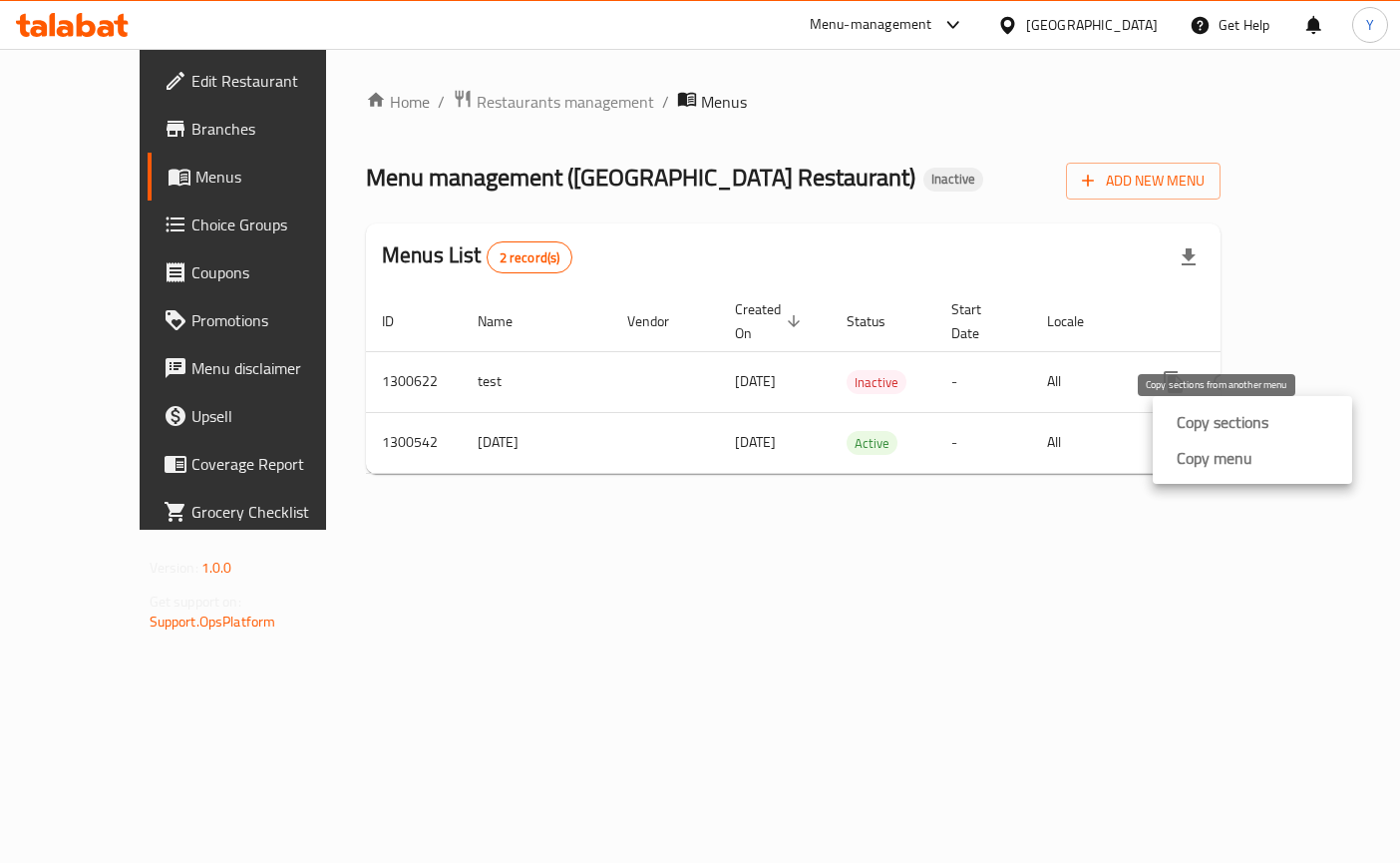 click on "Copy sections" at bounding box center [1223, 422] 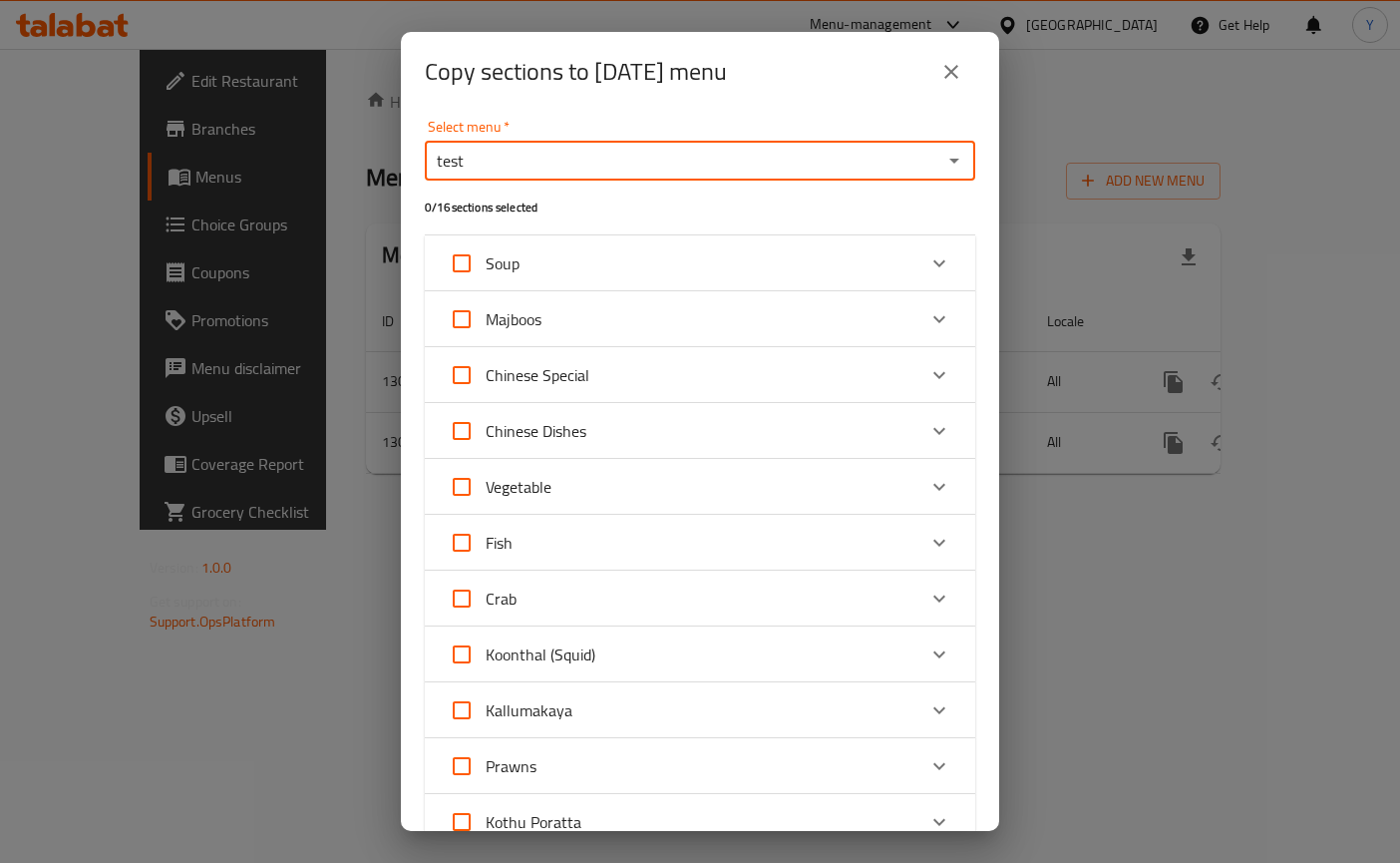 click on "test" at bounding box center [683, 161] 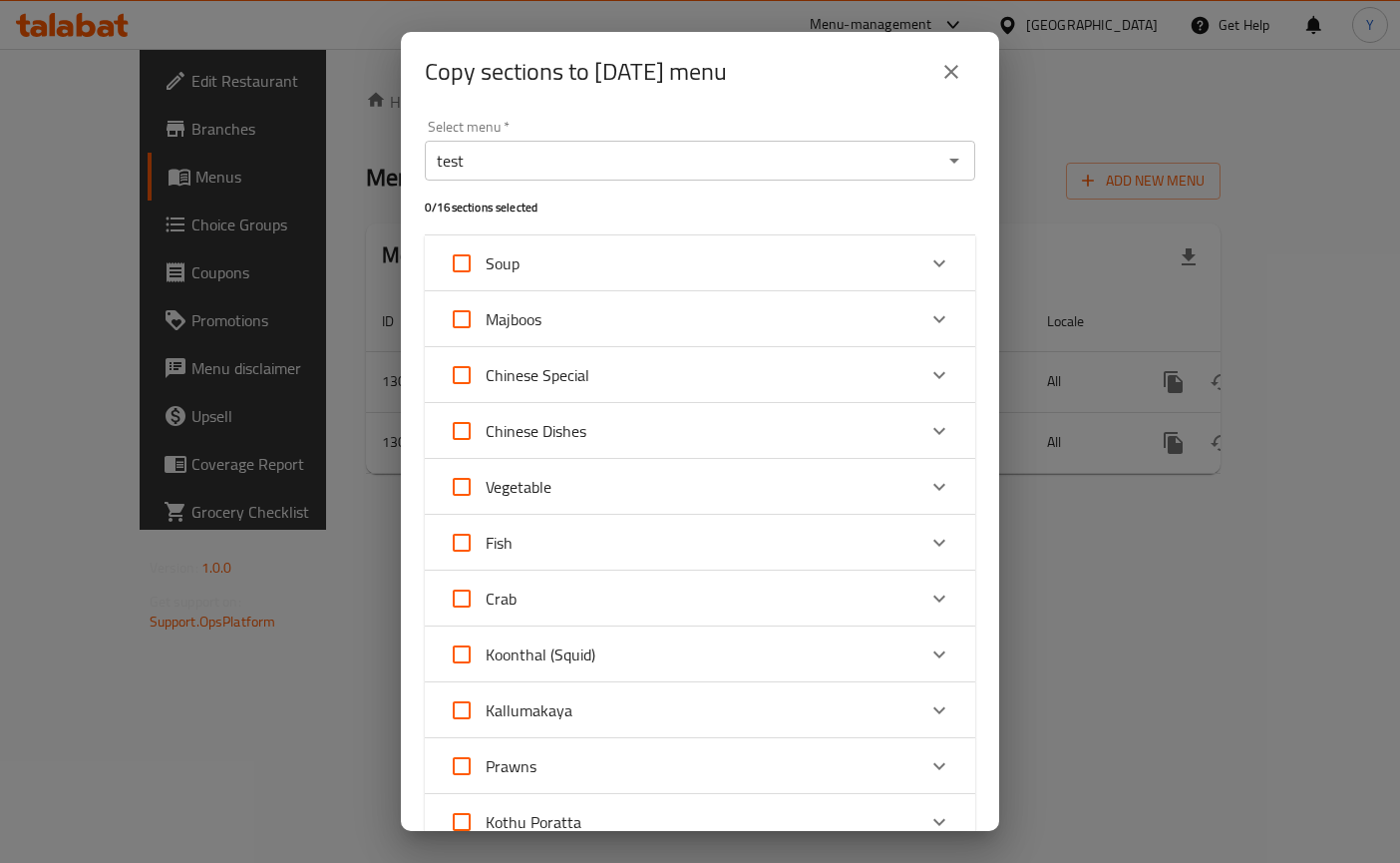click on "Copy sections to 16/7/2025 menu" at bounding box center [700, 72] 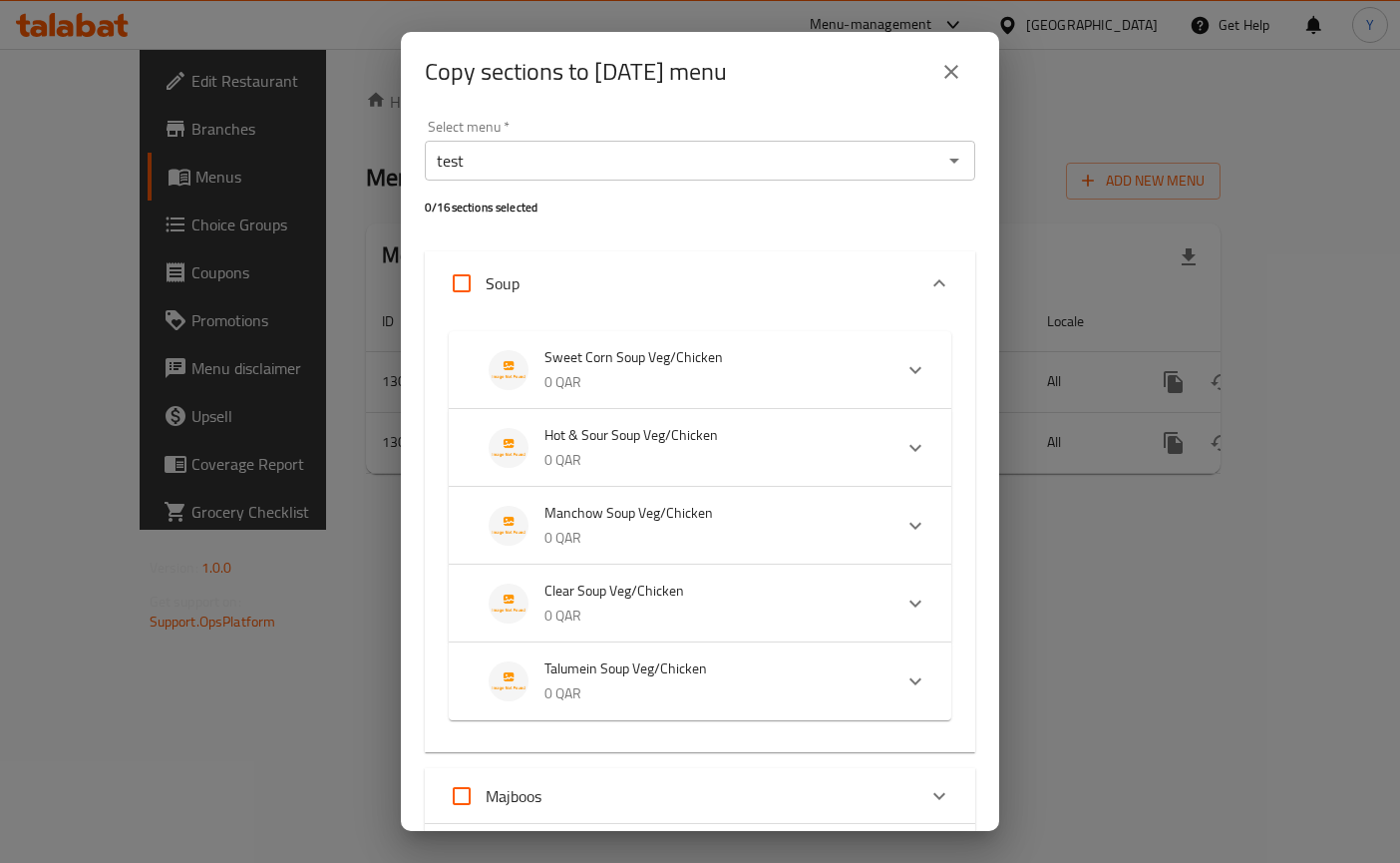 click on "Soup" at bounding box center [462, 283] 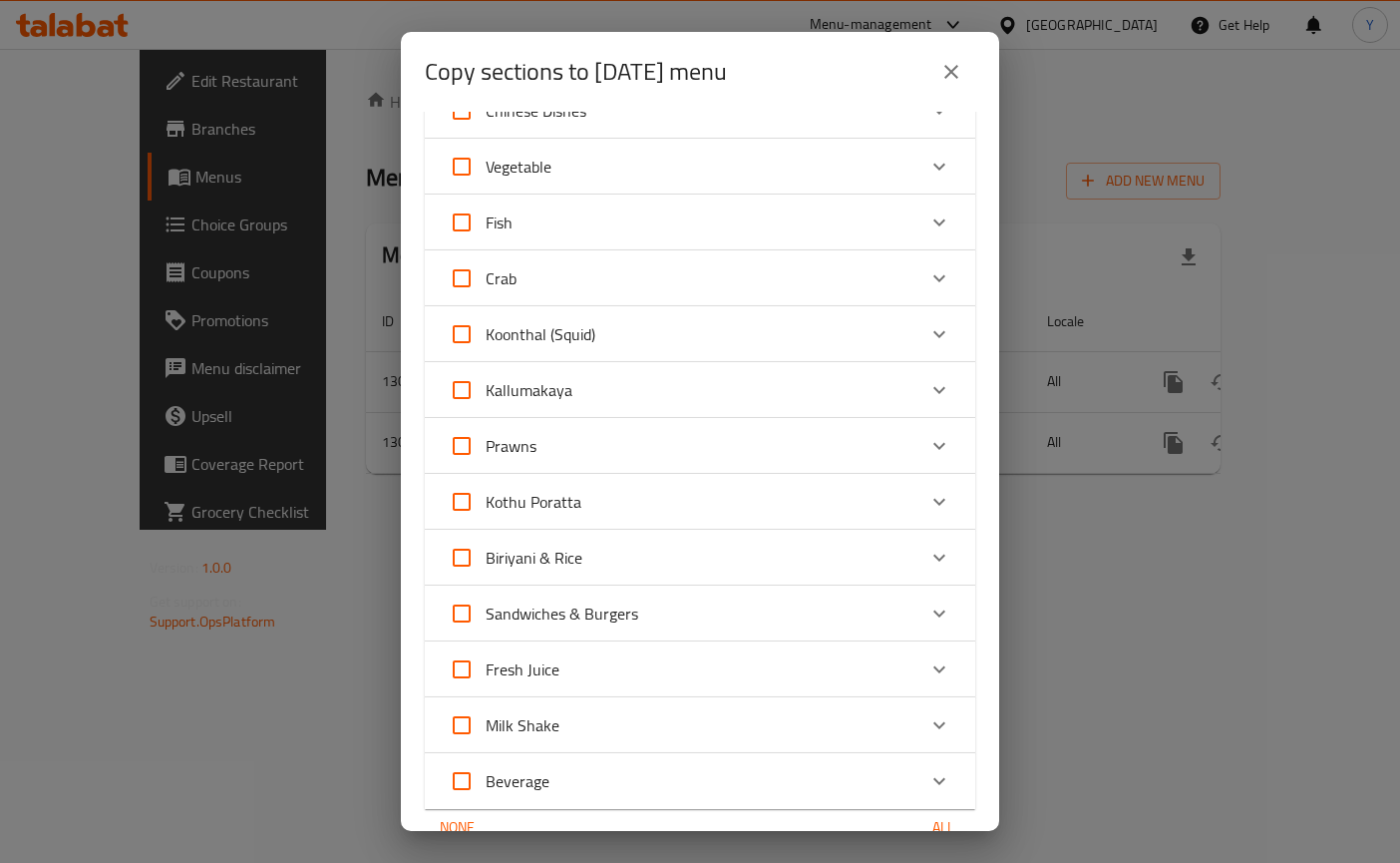 scroll, scrollTop: 890, scrollLeft: 0, axis: vertical 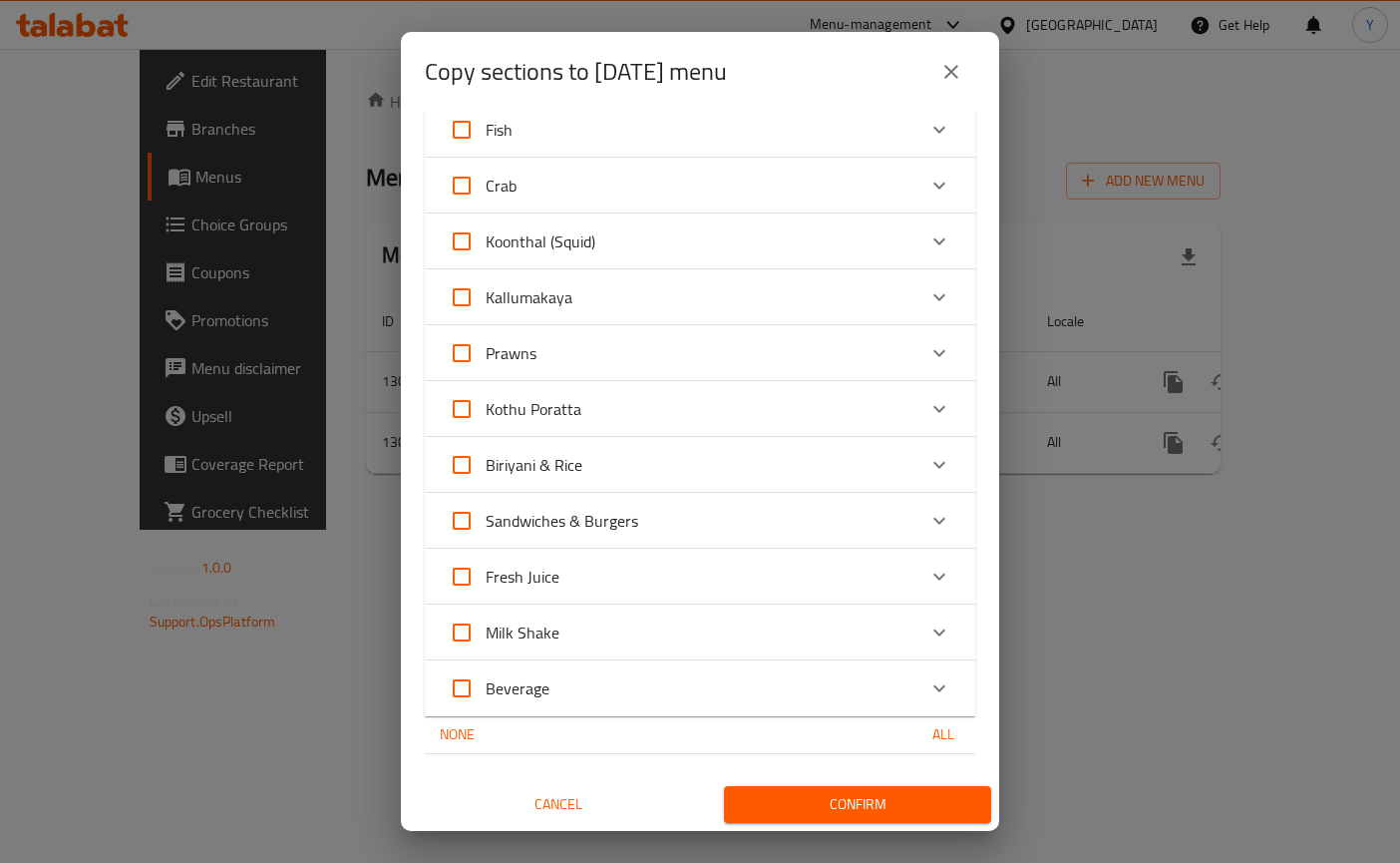 click on "Confirm" at bounding box center [858, 804] 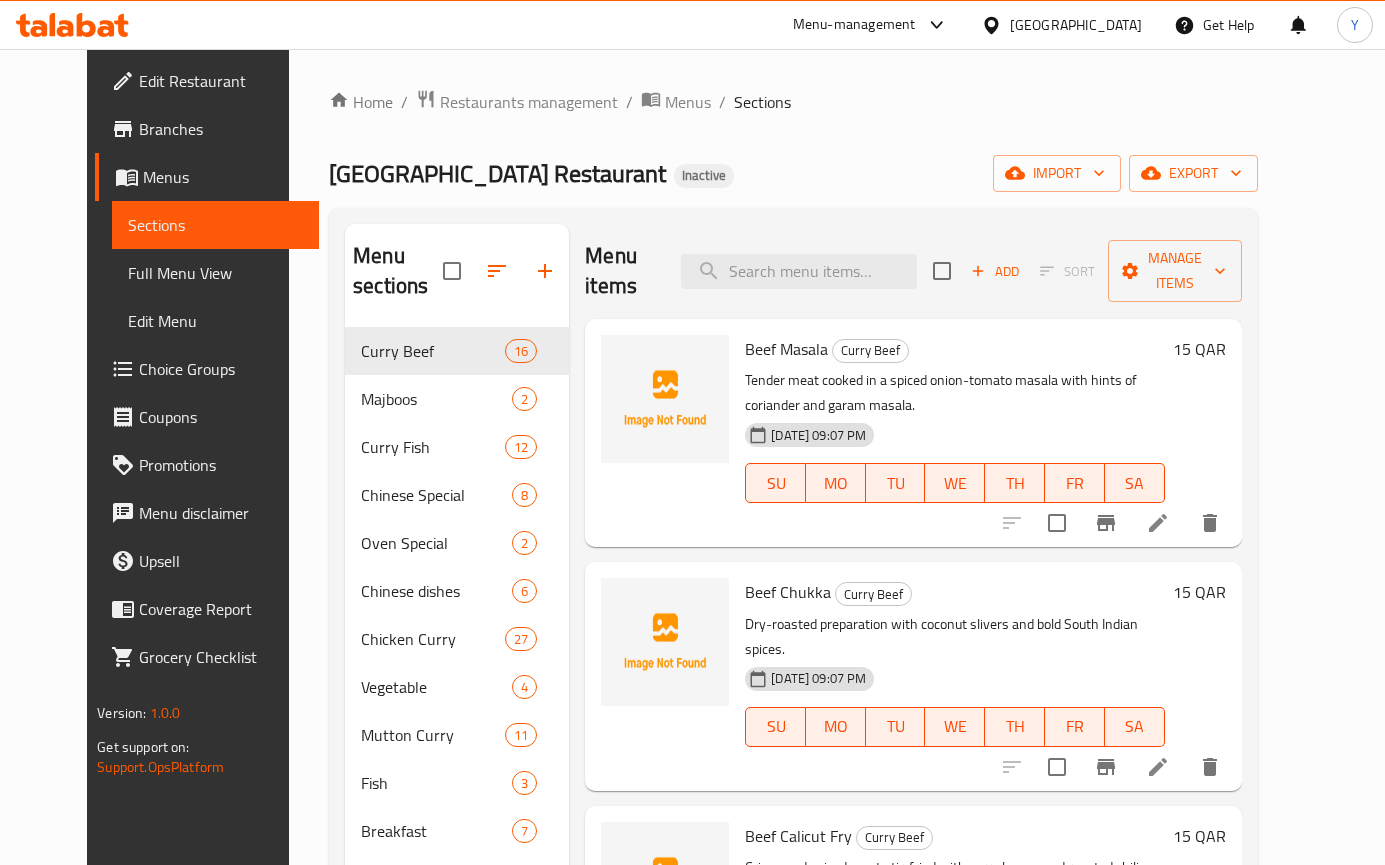 drag, startPoint x: 896, startPoint y: 382, endPoint x: 822, endPoint y: 358, distance: 77.7946 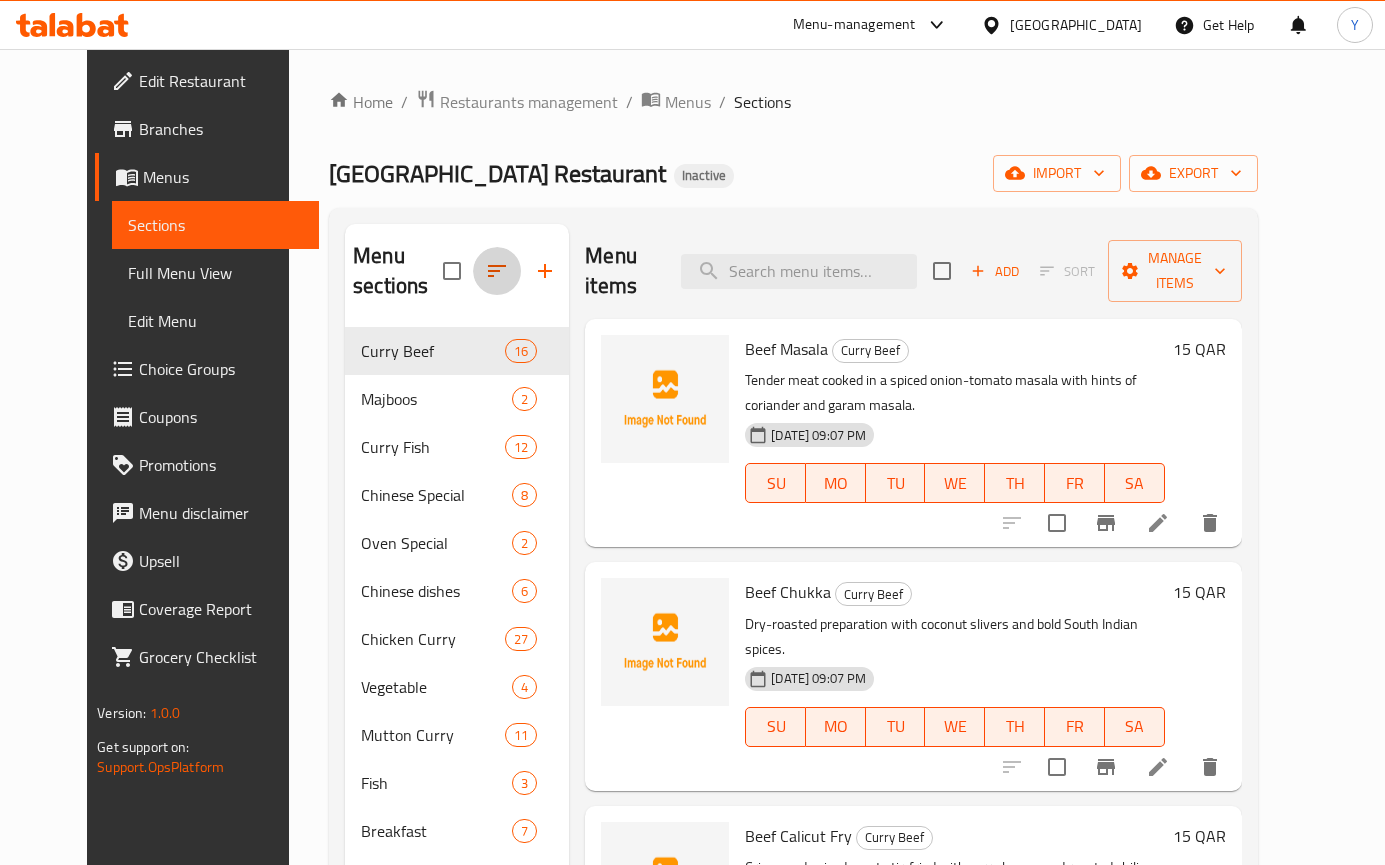 click 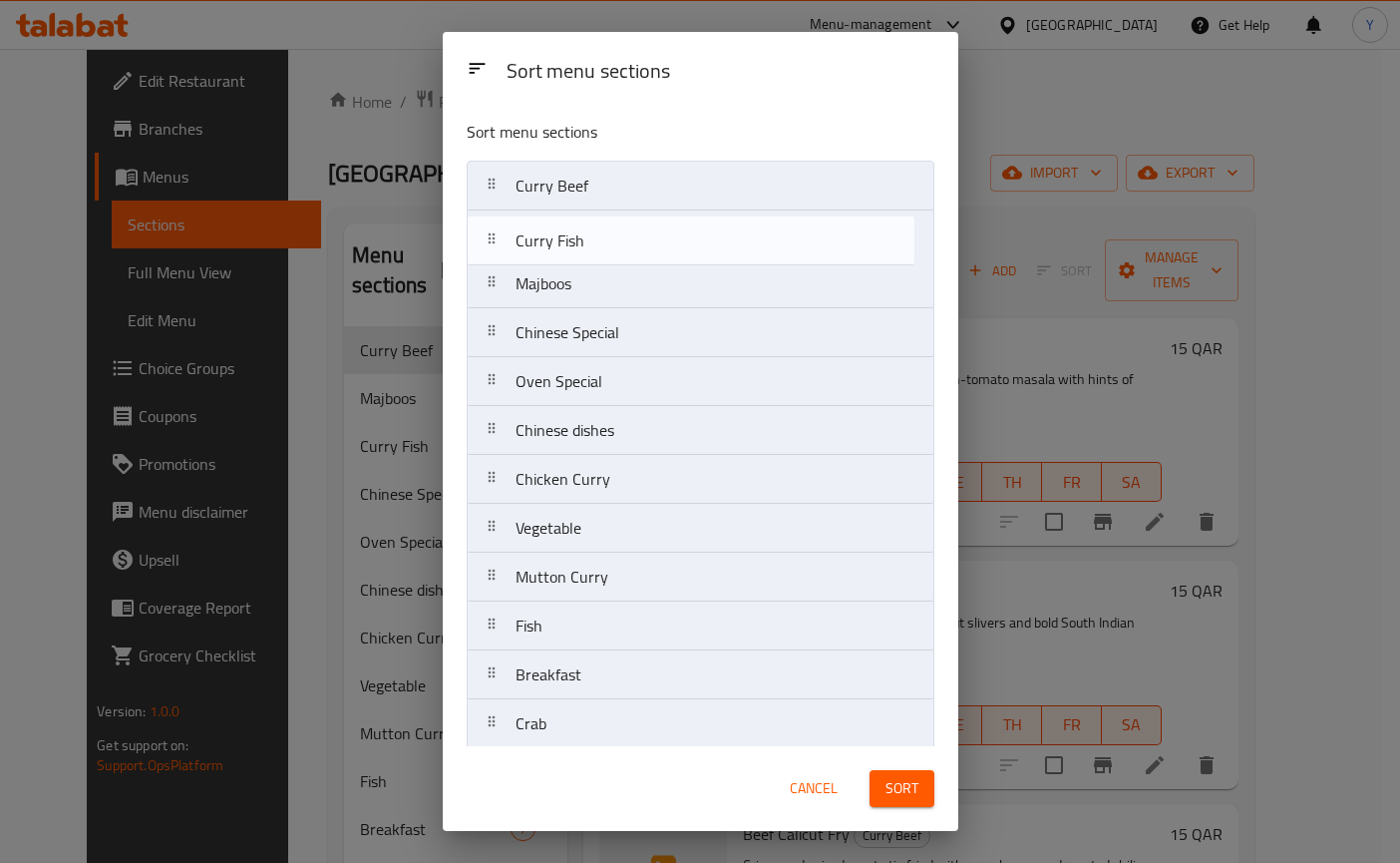 drag, startPoint x: 607, startPoint y: 293, endPoint x: 607, endPoint y: 244, distance: 49 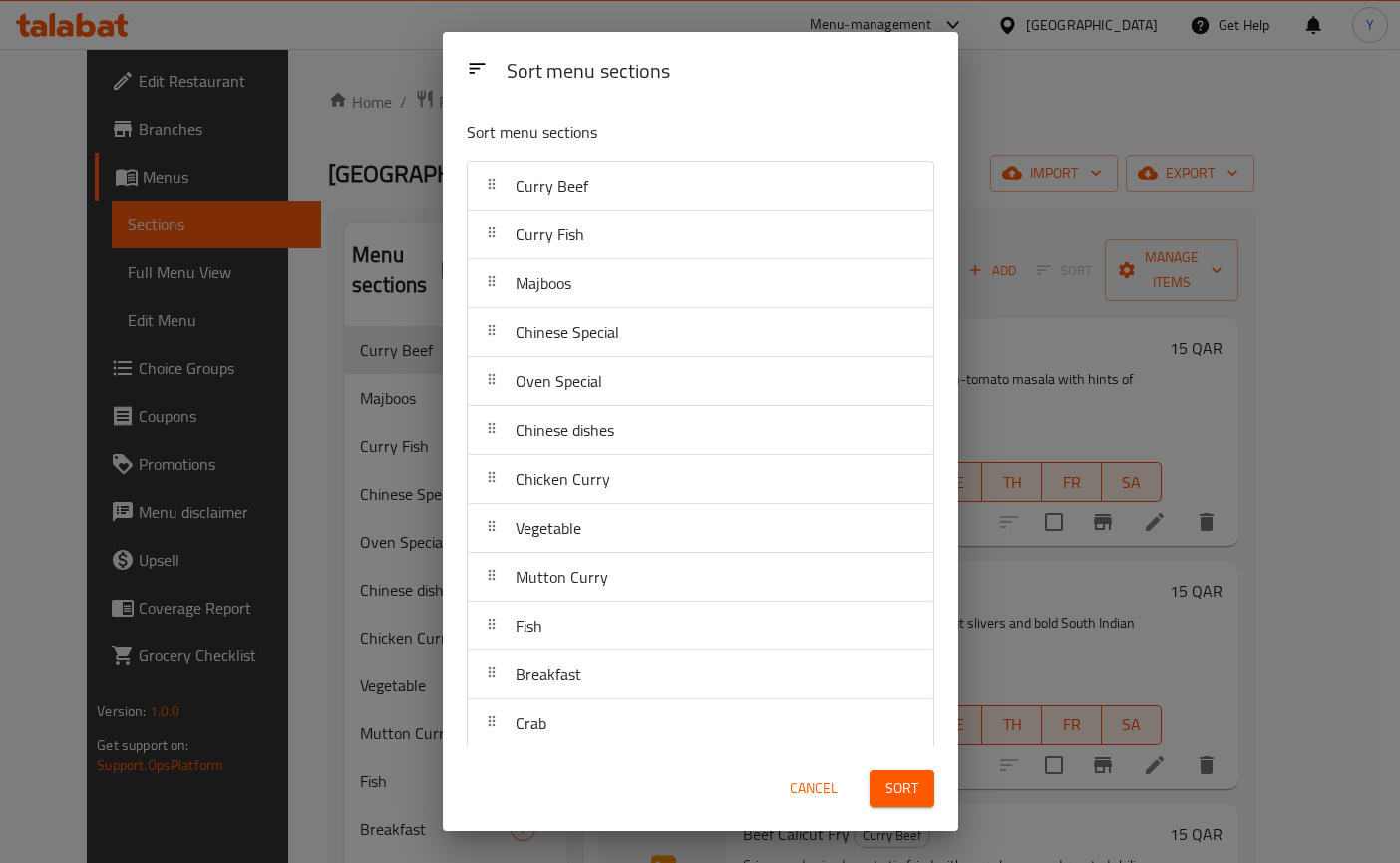 scroll, scrollTop: 3, scrollLeft: 0, axis: vertical 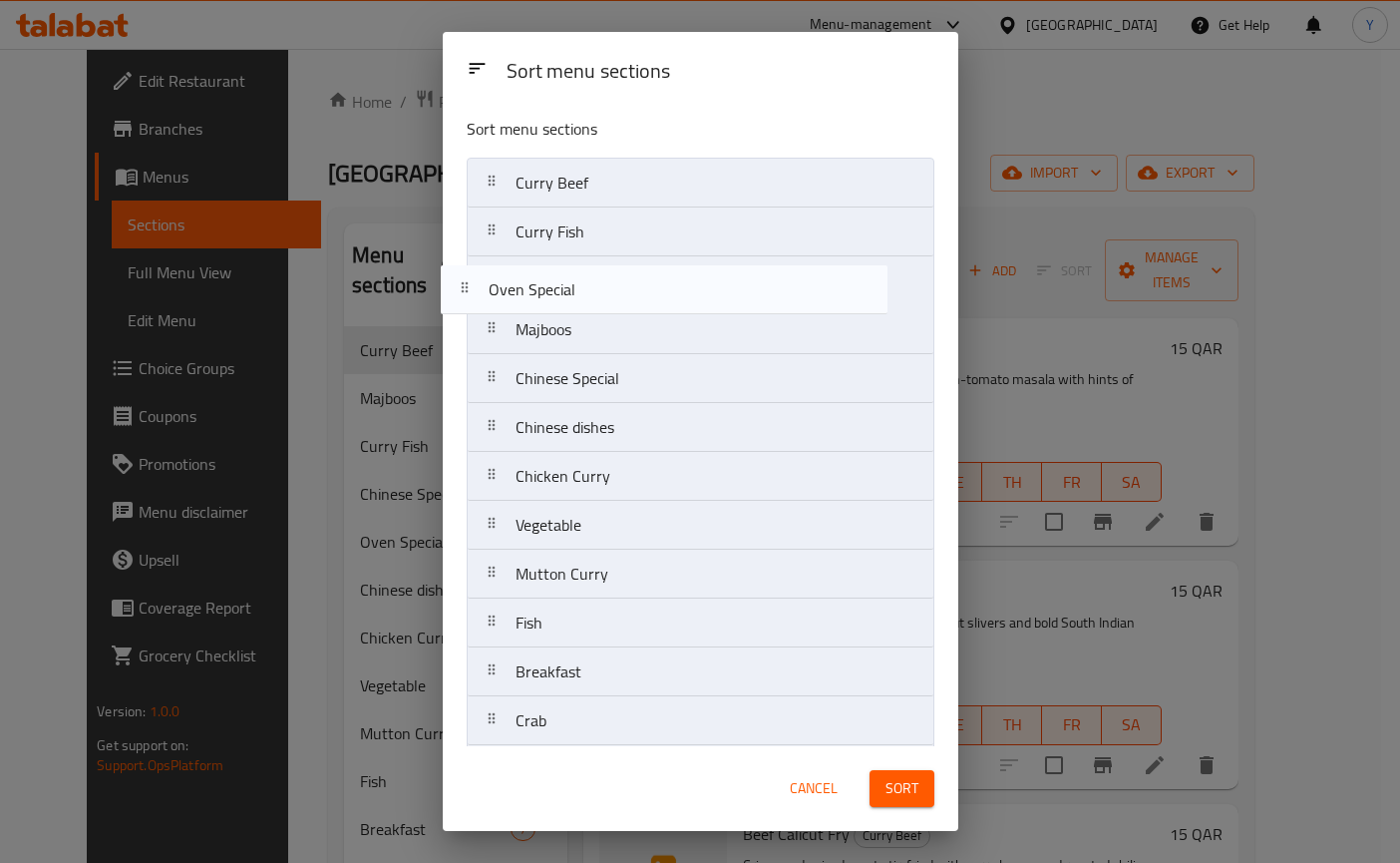 drag, startPoint x: 734, startPoint y: 383, endPoint x: 700, endPoint y: 289, distance: 99.95999 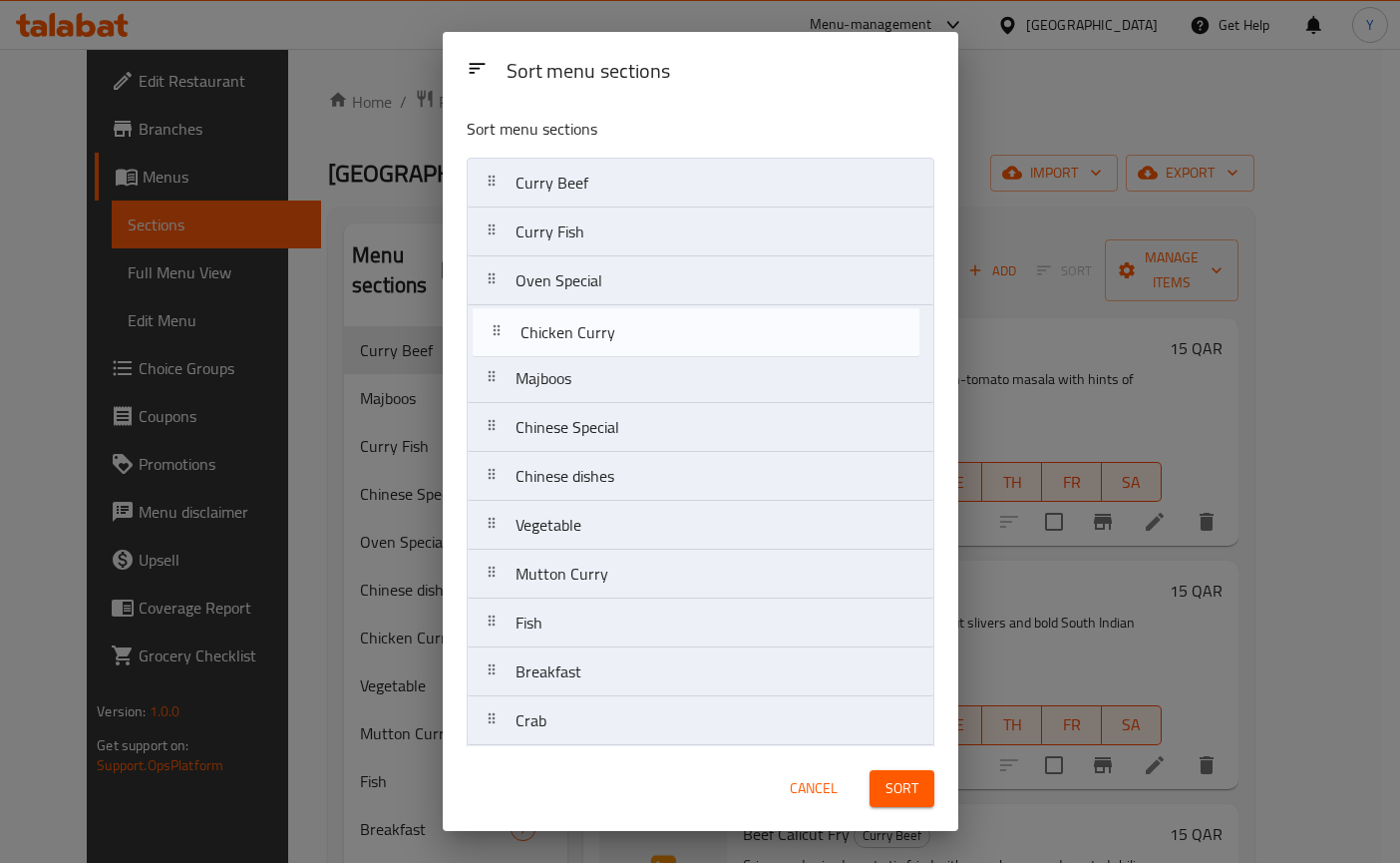 drag, startPoint x: 644, startPoint y: 480, endPoint x: 647, endPoint y: 330, distance: 150.03 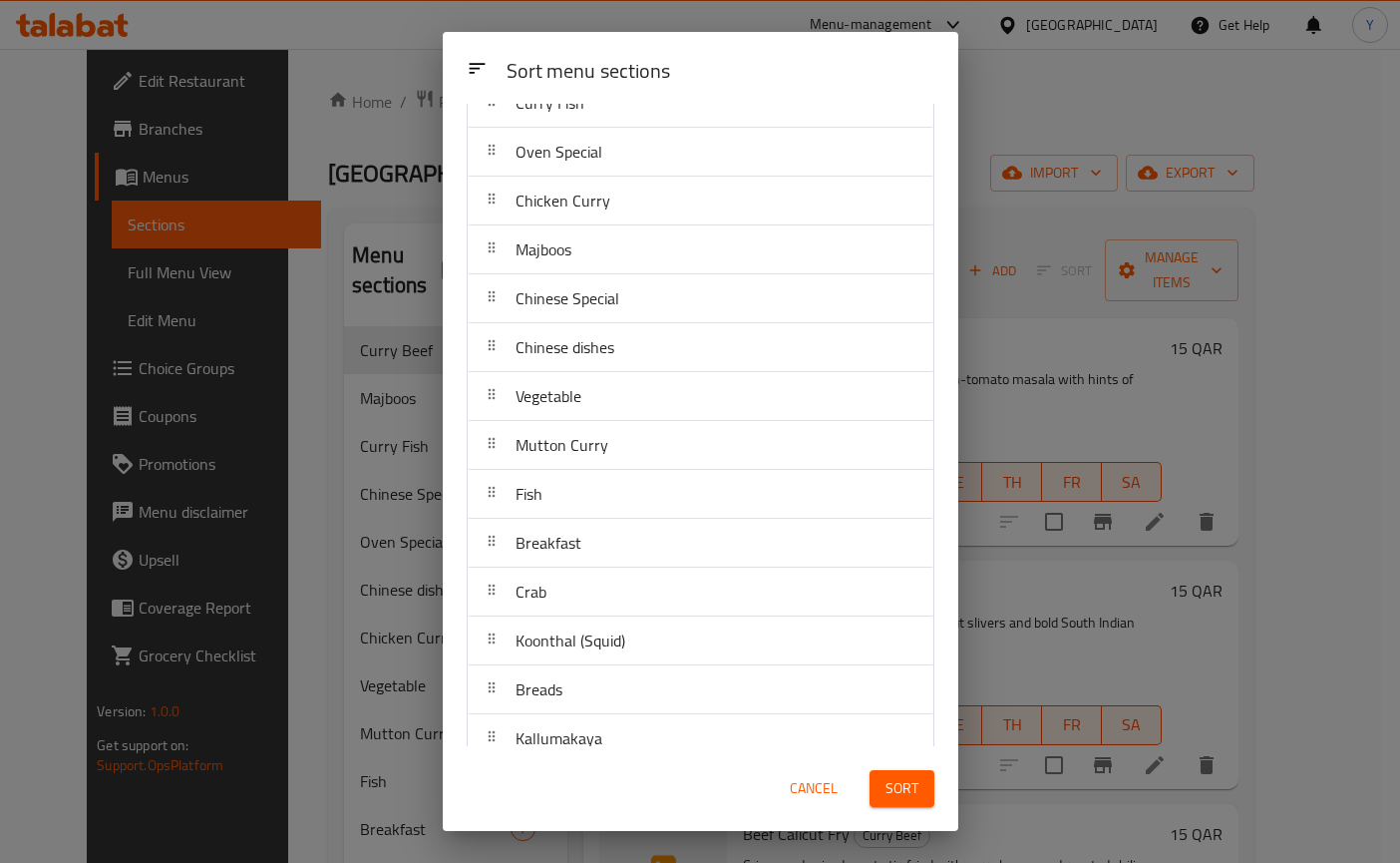 scroll, scrollTop: 174, scrollLeft: 0, axis: vertical 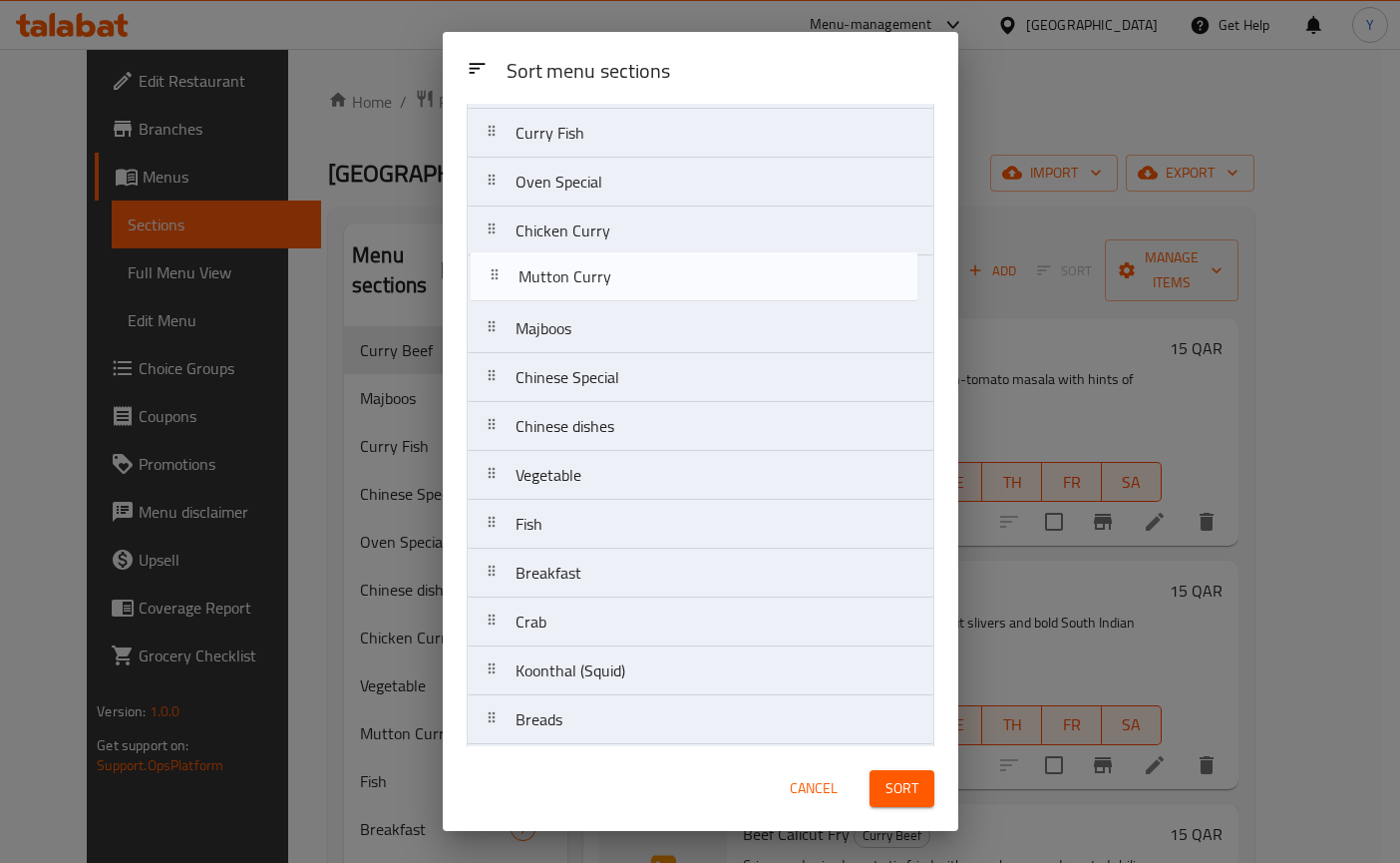drag, startPoint x: 654, startPoint y: 437, endPoint x: 657, endPoint y: 279, distance: 158.02848 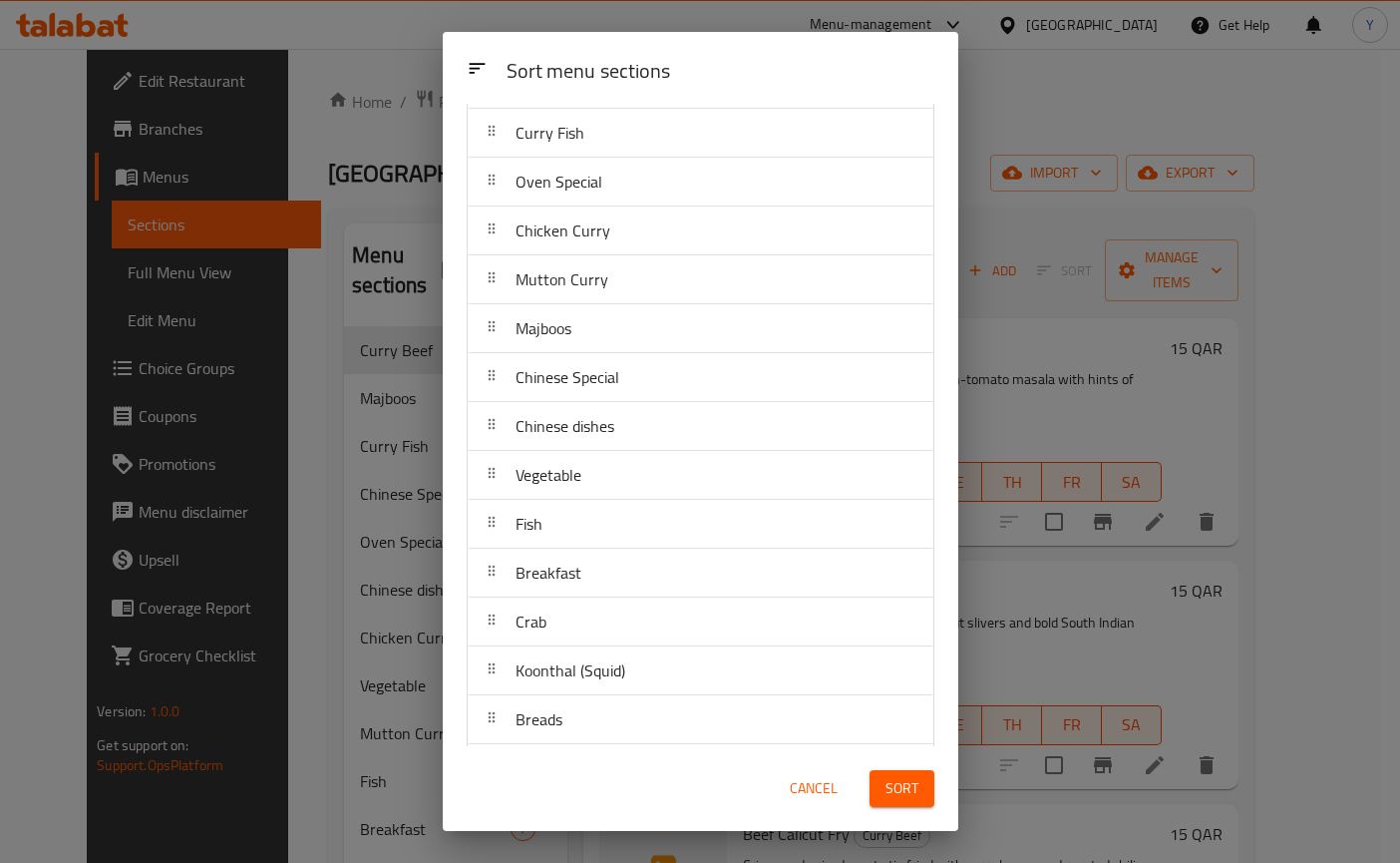 scroll, scrollTop: 101, scrollLeft: 0, axis: vertical 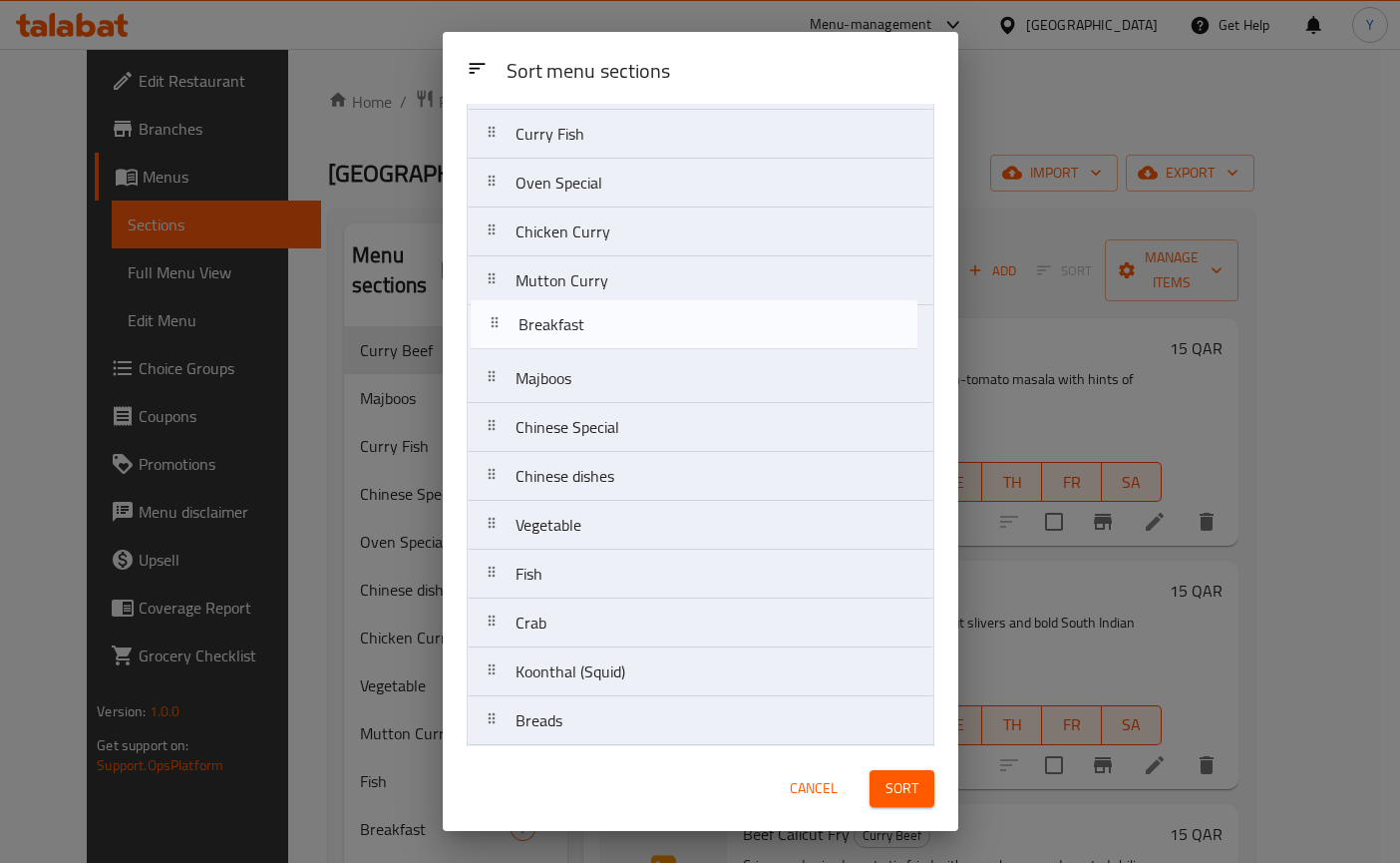 drag, startPoint x: 607, startPoint y: 578, endPoint x: 612, endPoint y: 319, distance: 259.04826 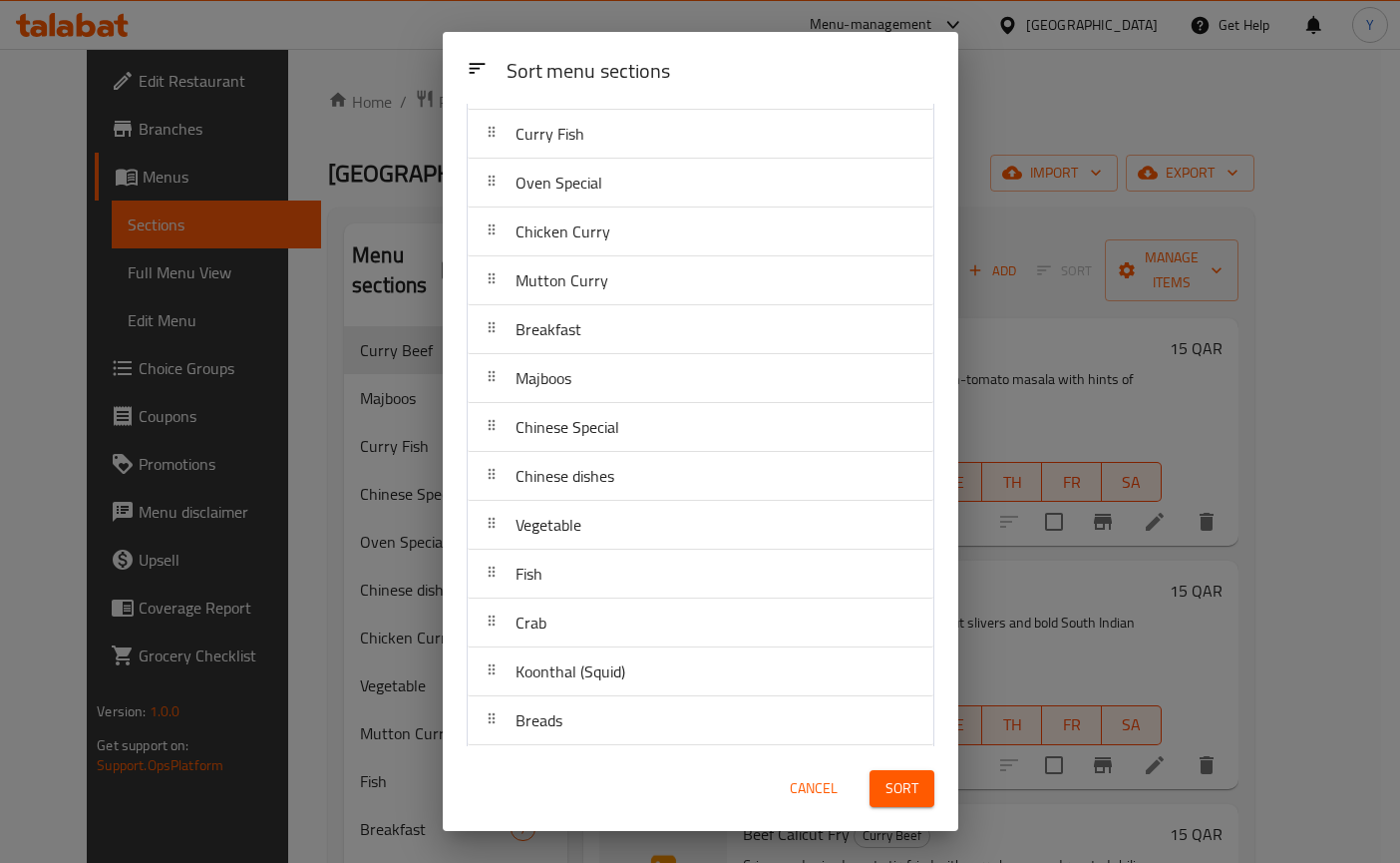 click on "Sort" at bounding box center (901, 788) 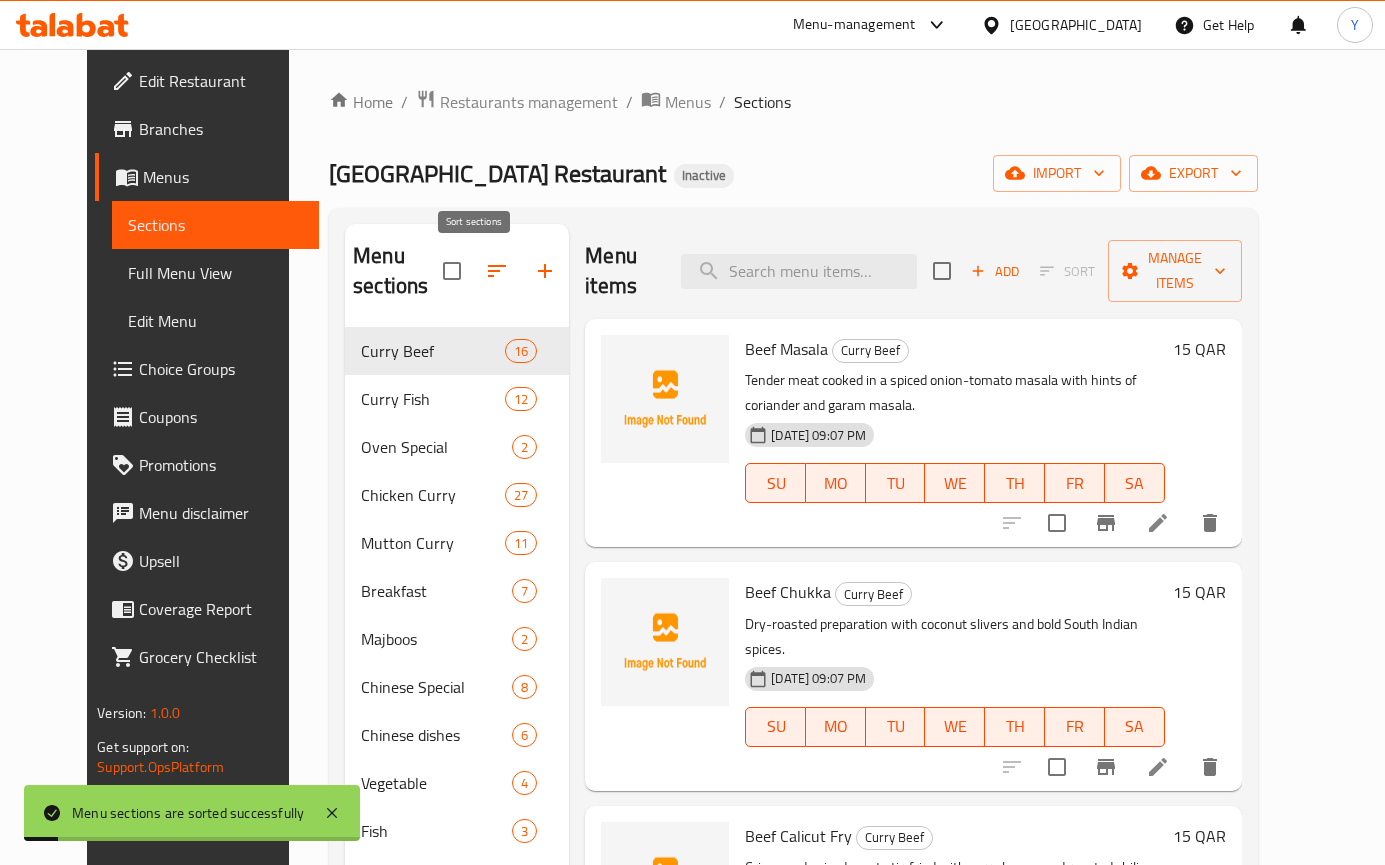 click at bounding box center [497, 271] 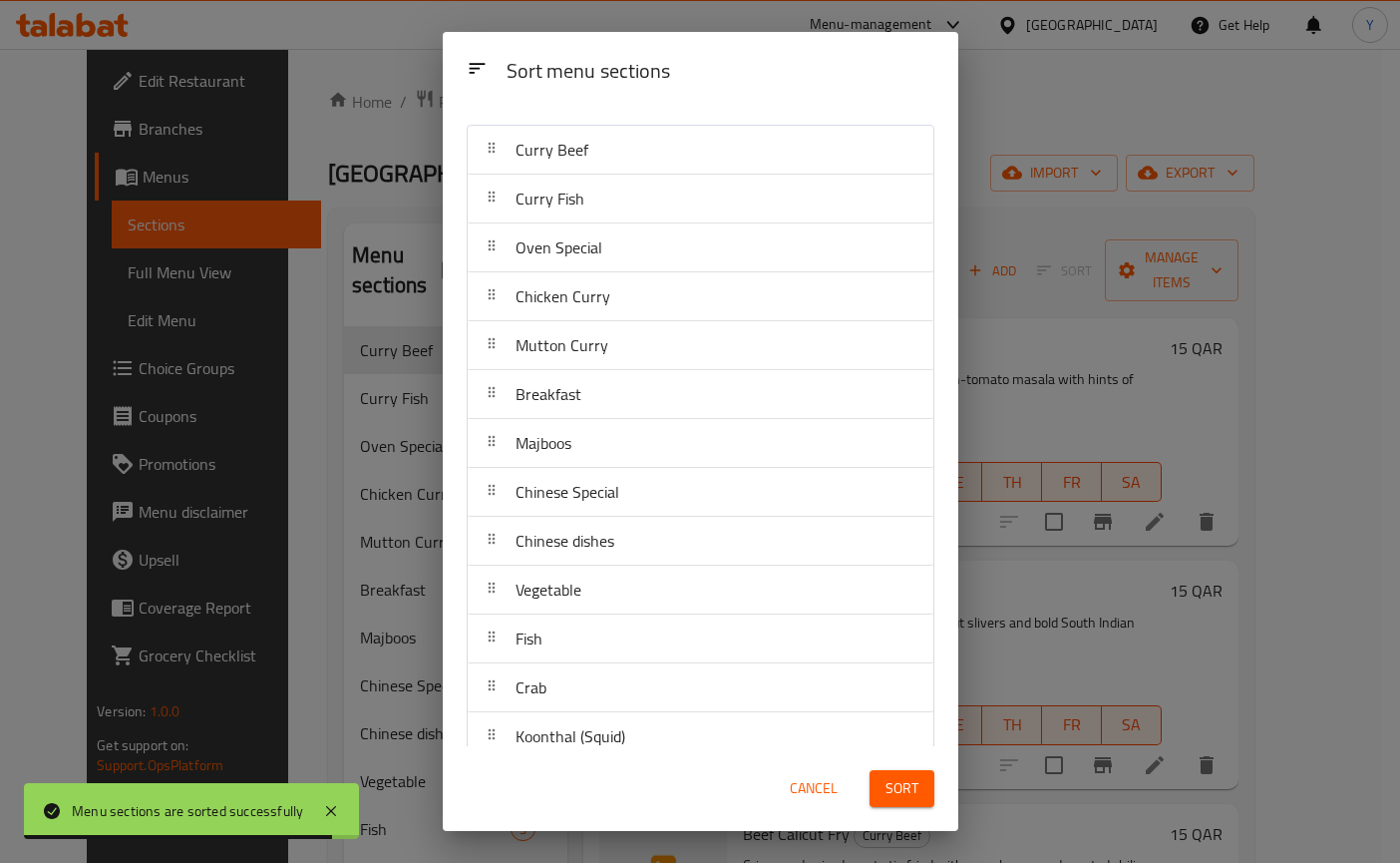 scroll, scrollTop: 0, scrollLeft: 0, axis: both 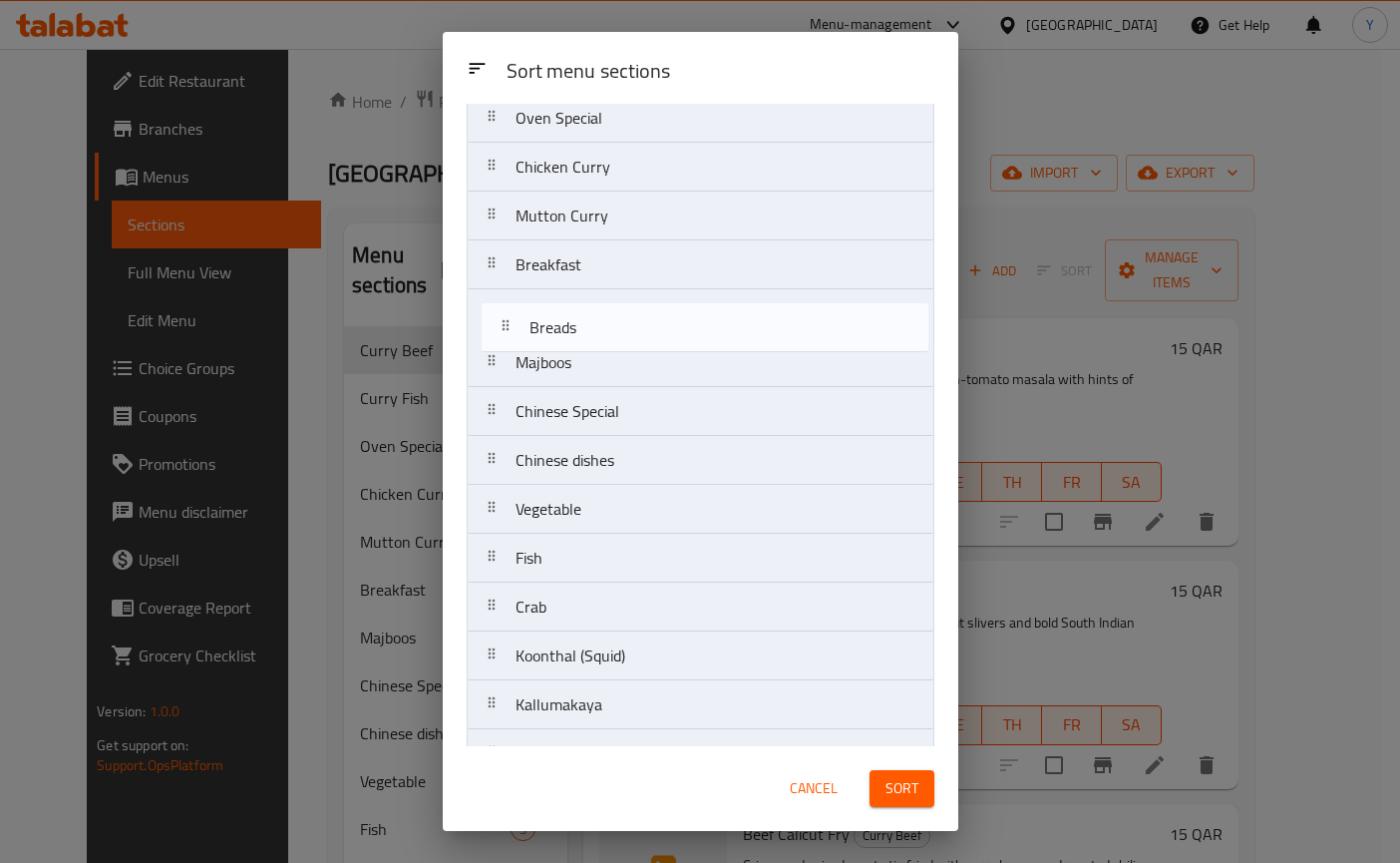 drag, startPoint x: 615, startPoint y: 524, endPoint x: 629, endPoint y: 323, distance: 201.48697 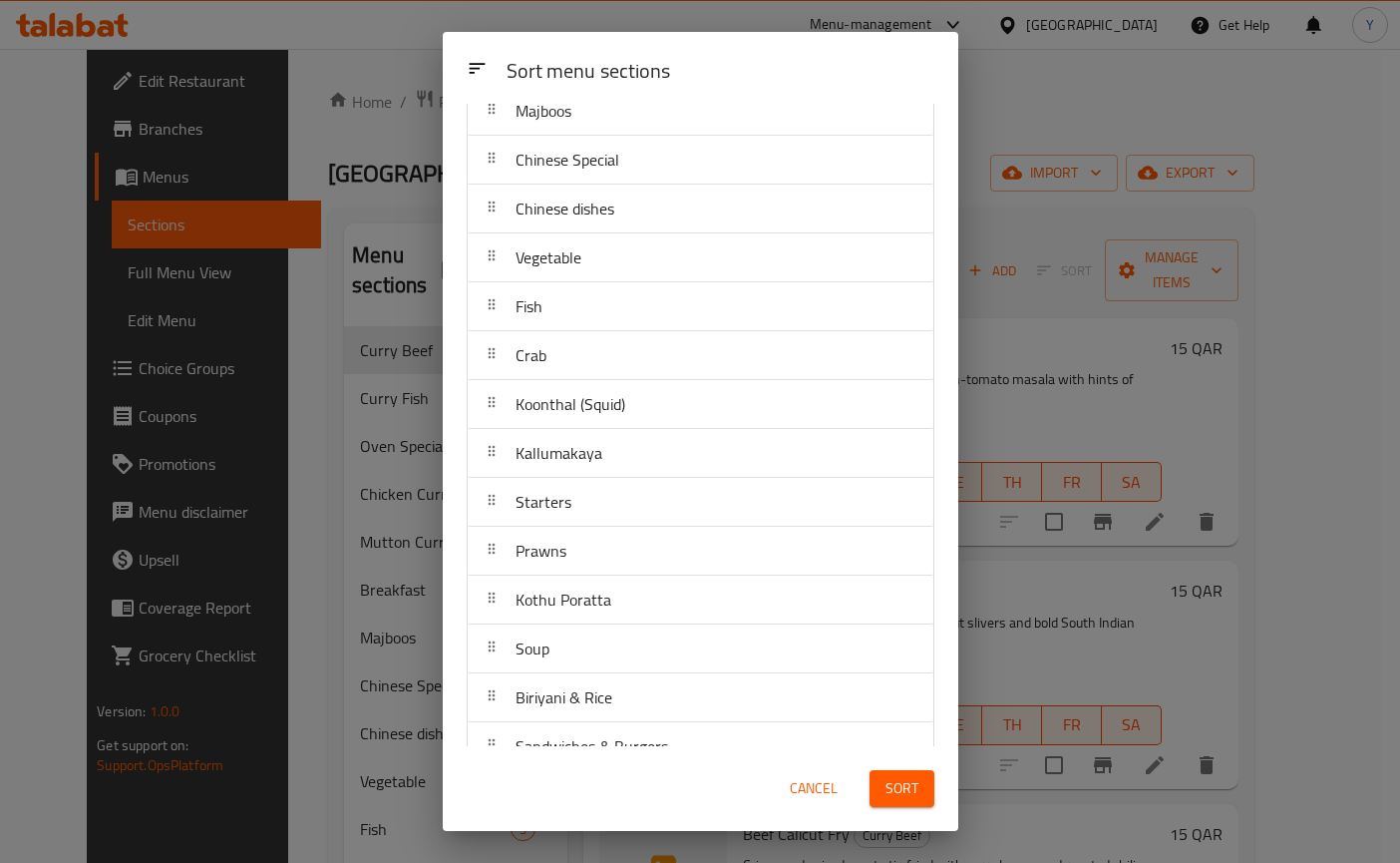 scroll, scrollTop: 421, scrollLeft: 0, axis: vertical 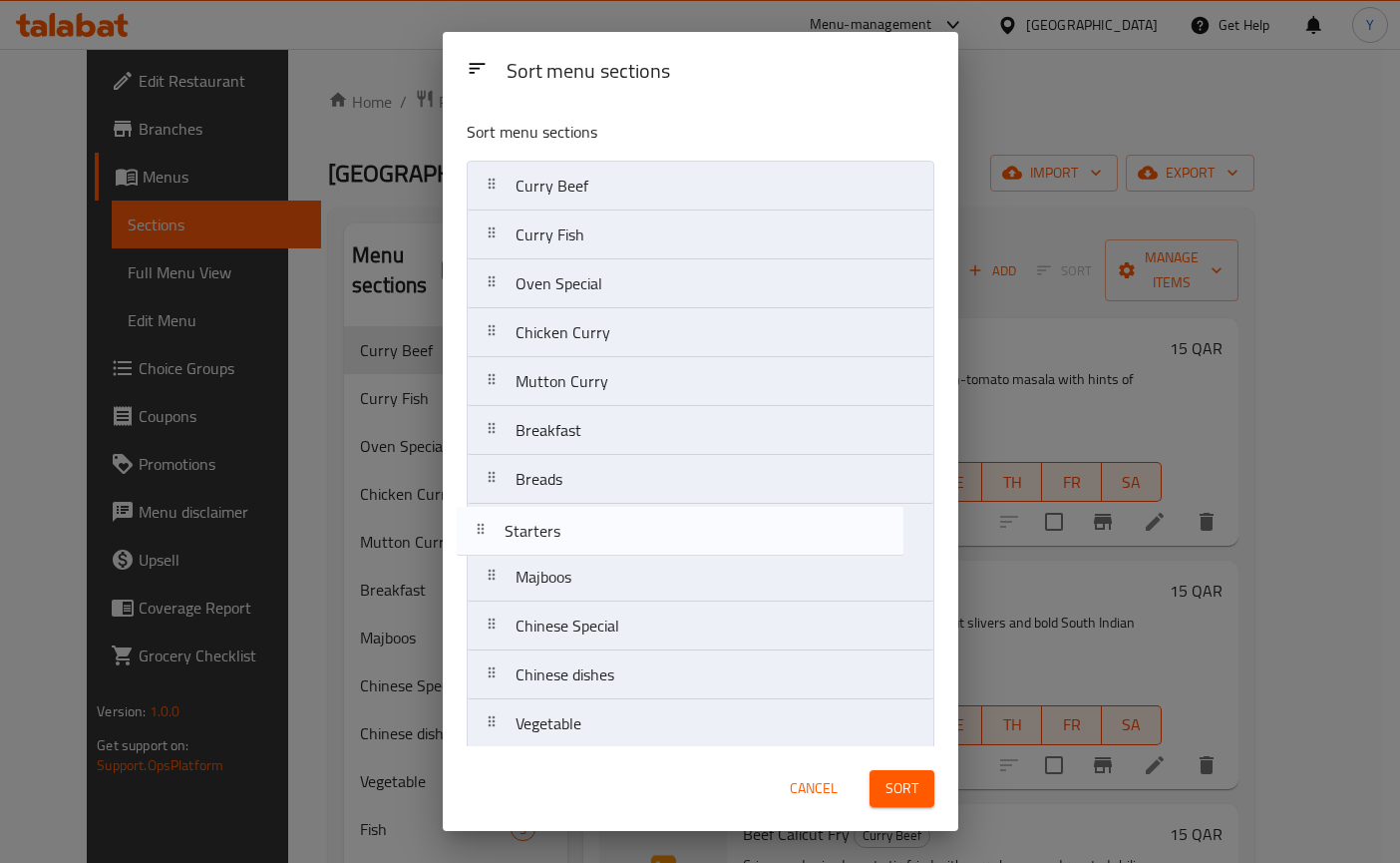 drag, startPoint x: 762, startPoint y: 514, endPoint x: 751, endPoint y: 540, distance: 28.231188 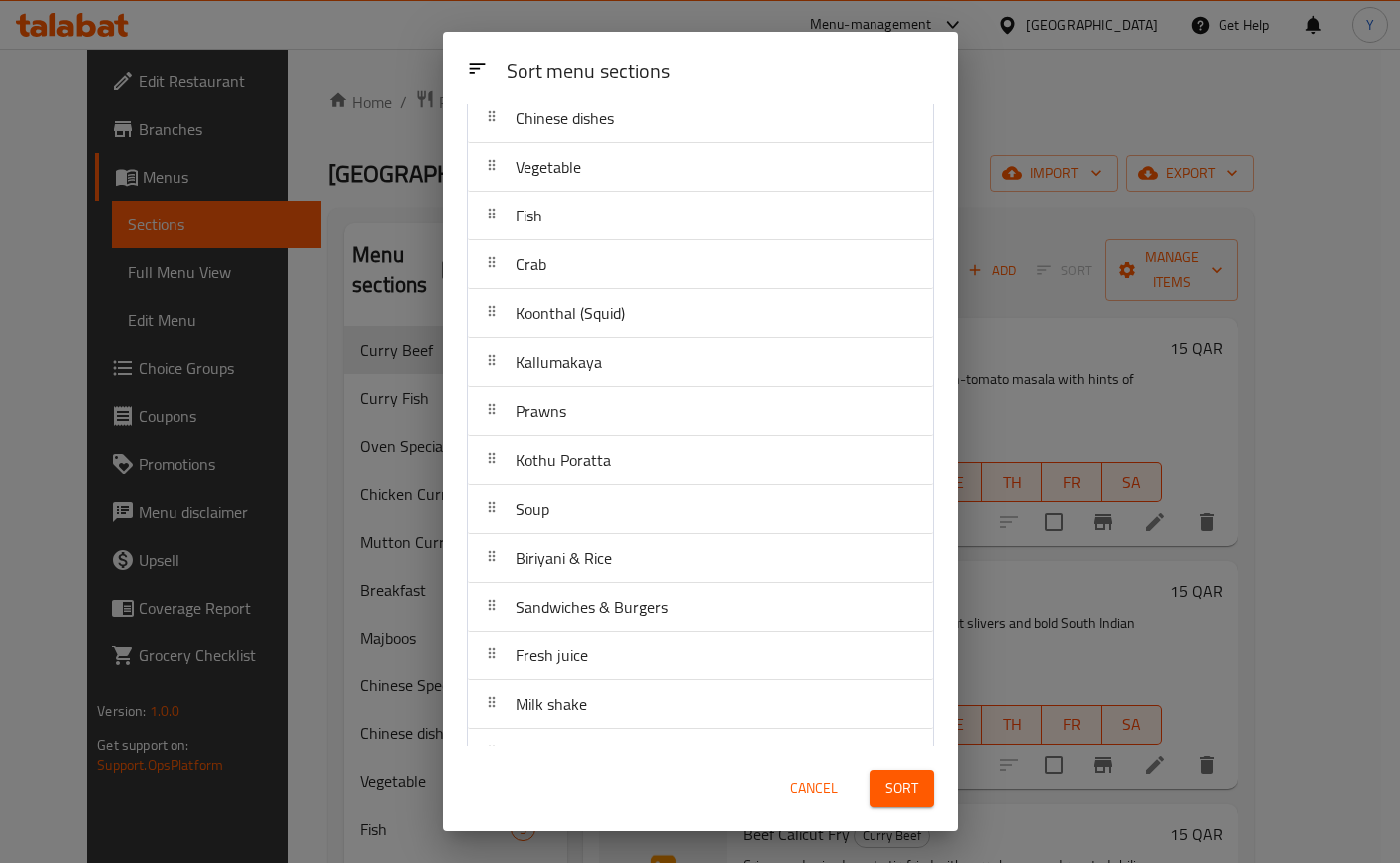 scroll, scrollTop: 598, scrollLeft: 0, axis: vertical 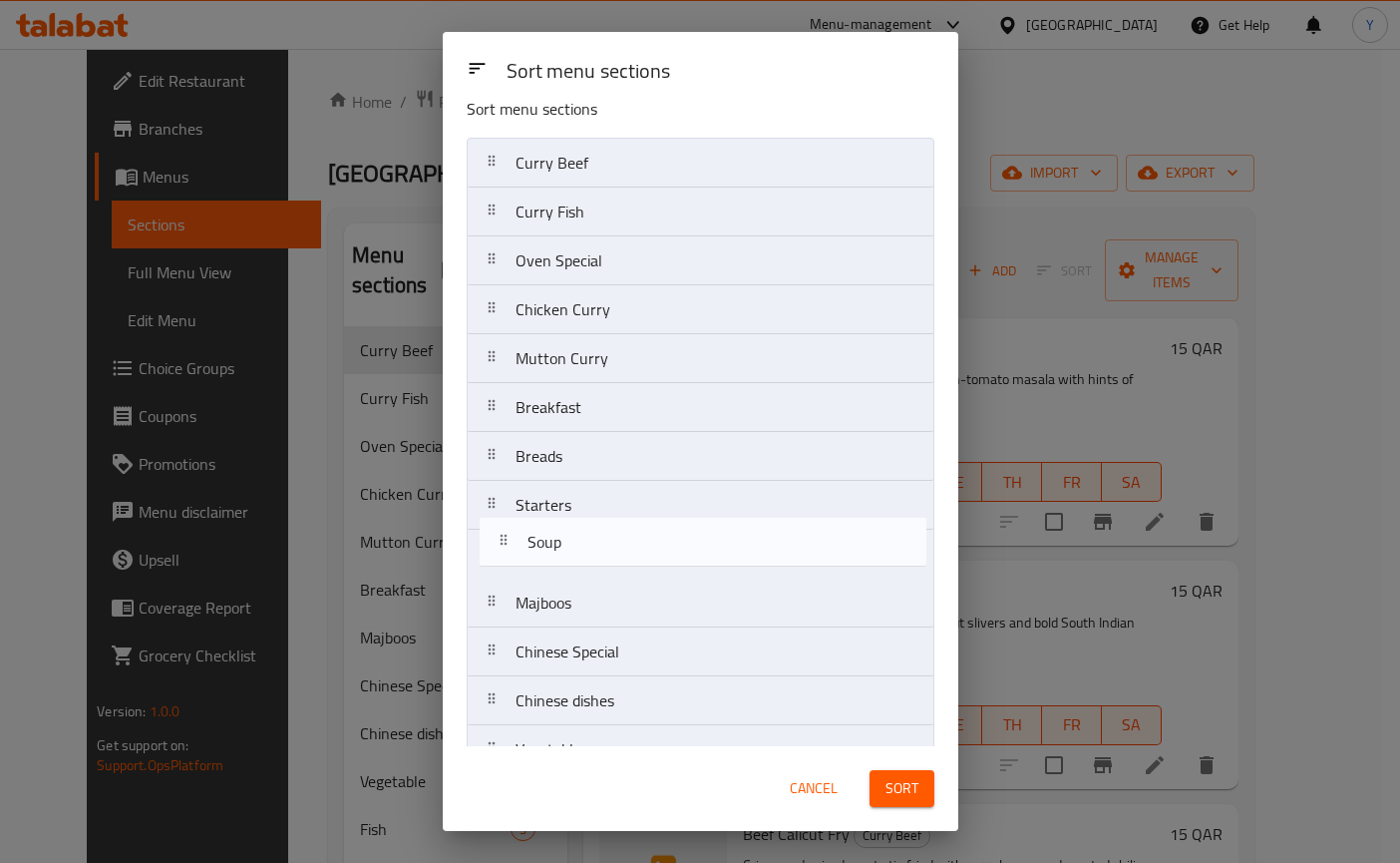 drag, startPoint x: 709, startPoint y: 471, endPoint x: 721, endPoint y: 538, distance: 68.06614 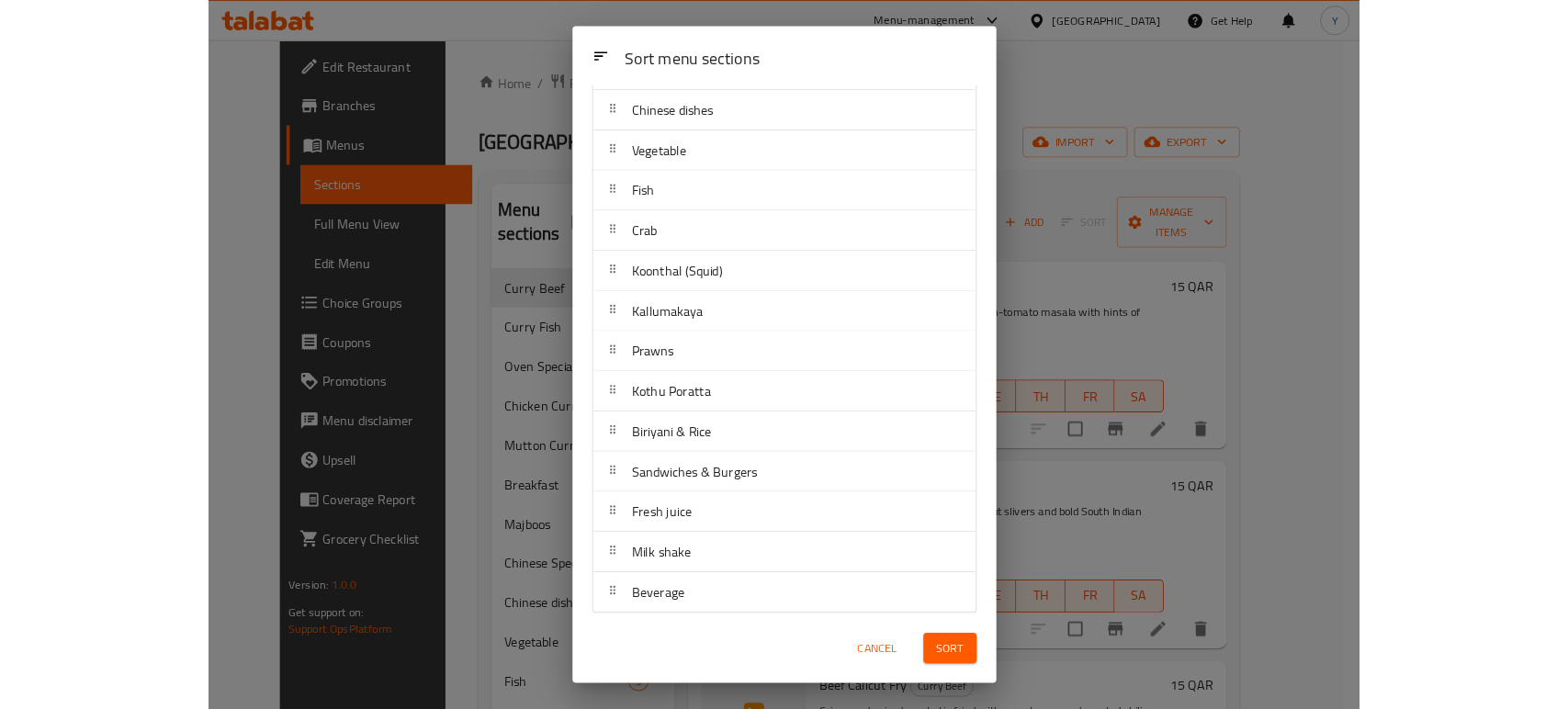 scroll, scrollTop: 550, scrollLeft: 0, axis: vertical 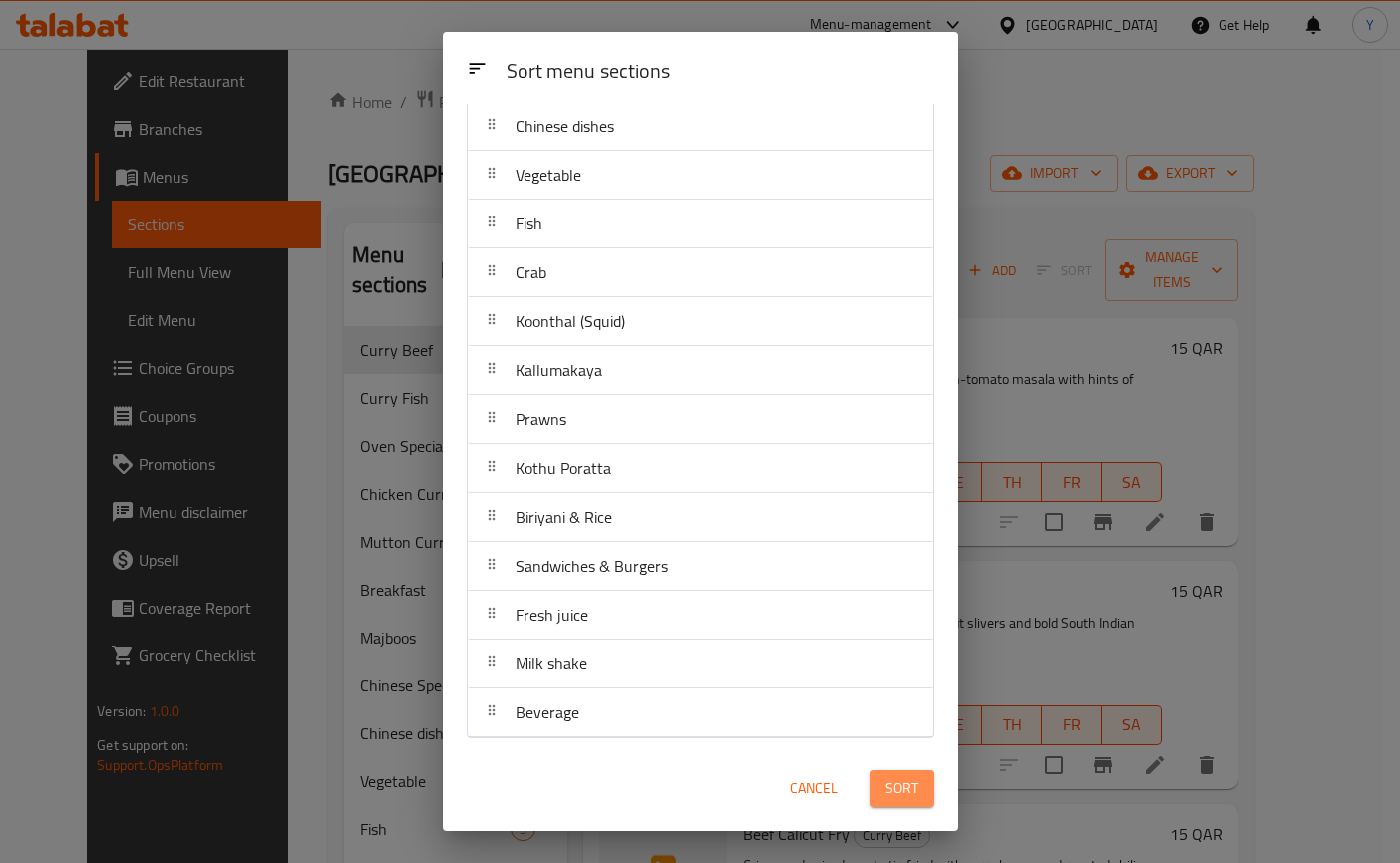 click on "Sort" at bounding box center [901, 788] 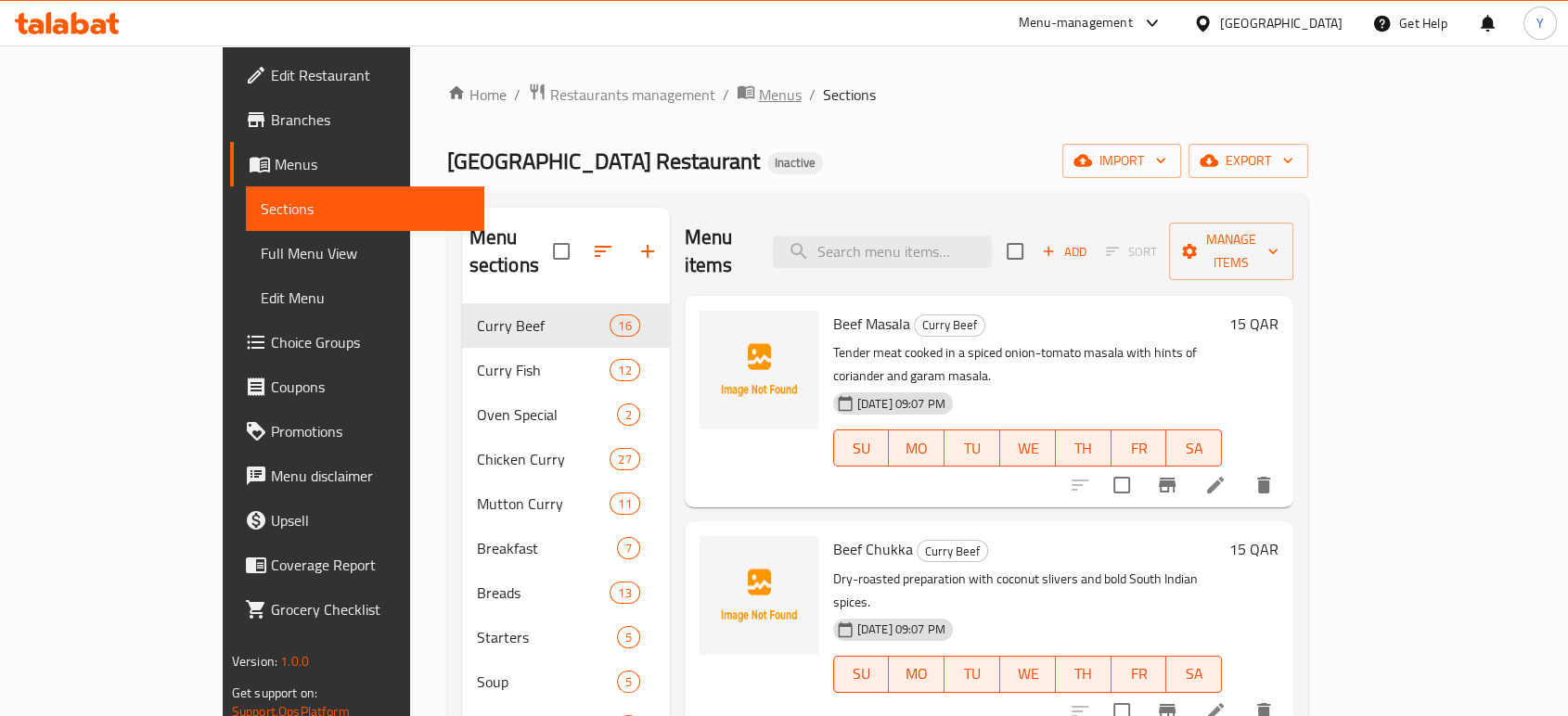 click on "Menus" at bounding box center [780, 95] 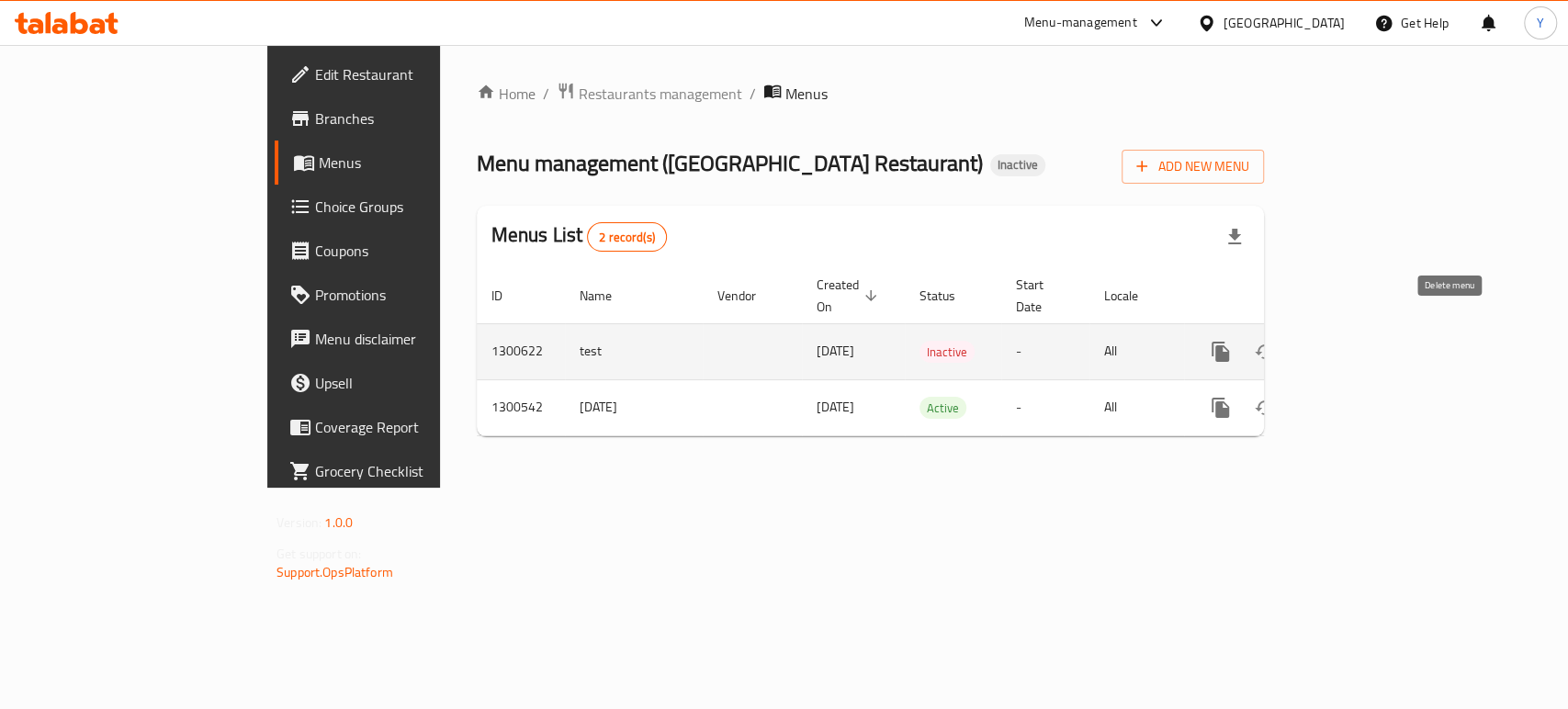 click at bounding box center [1309, 352] 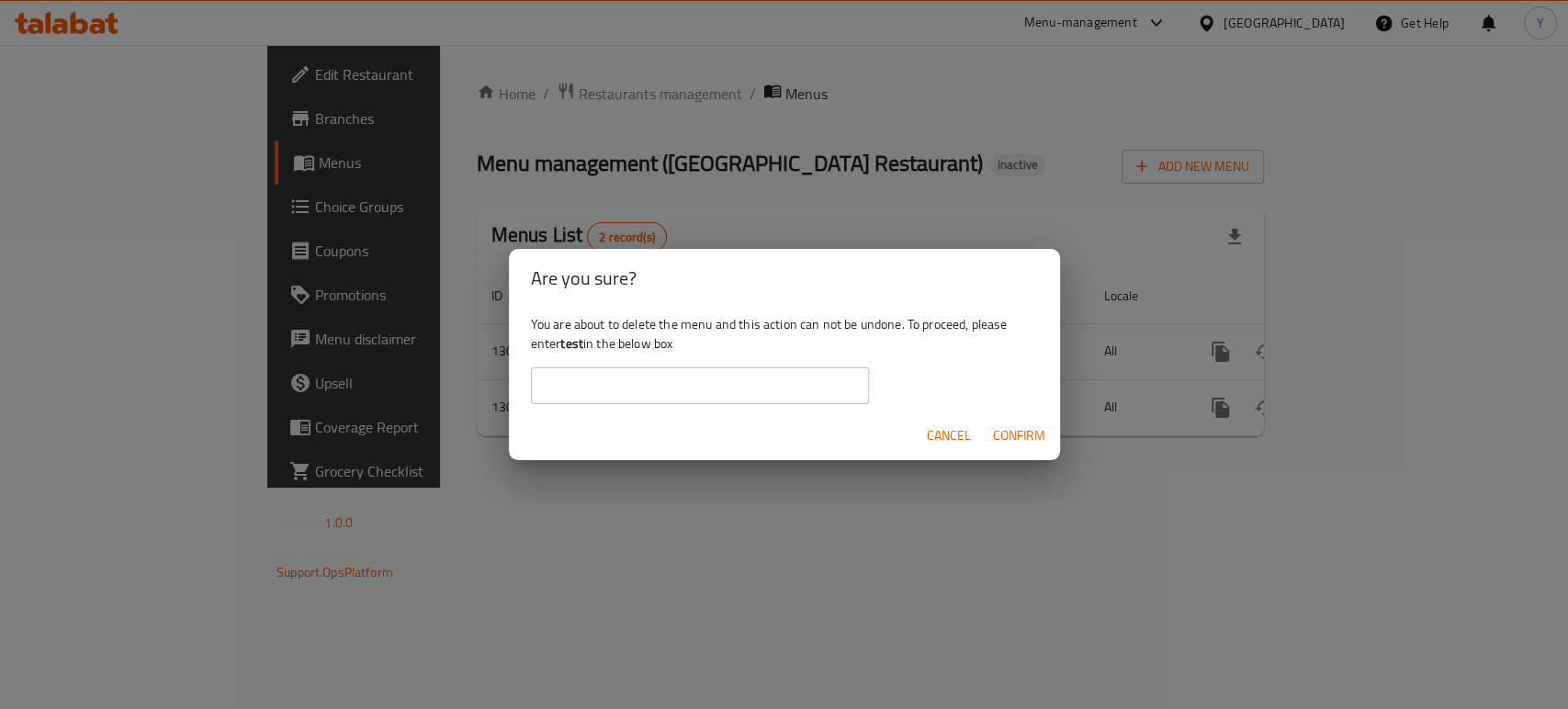 click on "You are about to delete the menu and this action can not be undone. To proceed, please enter  test  in the below box ​" at bounding box center (784, 359) 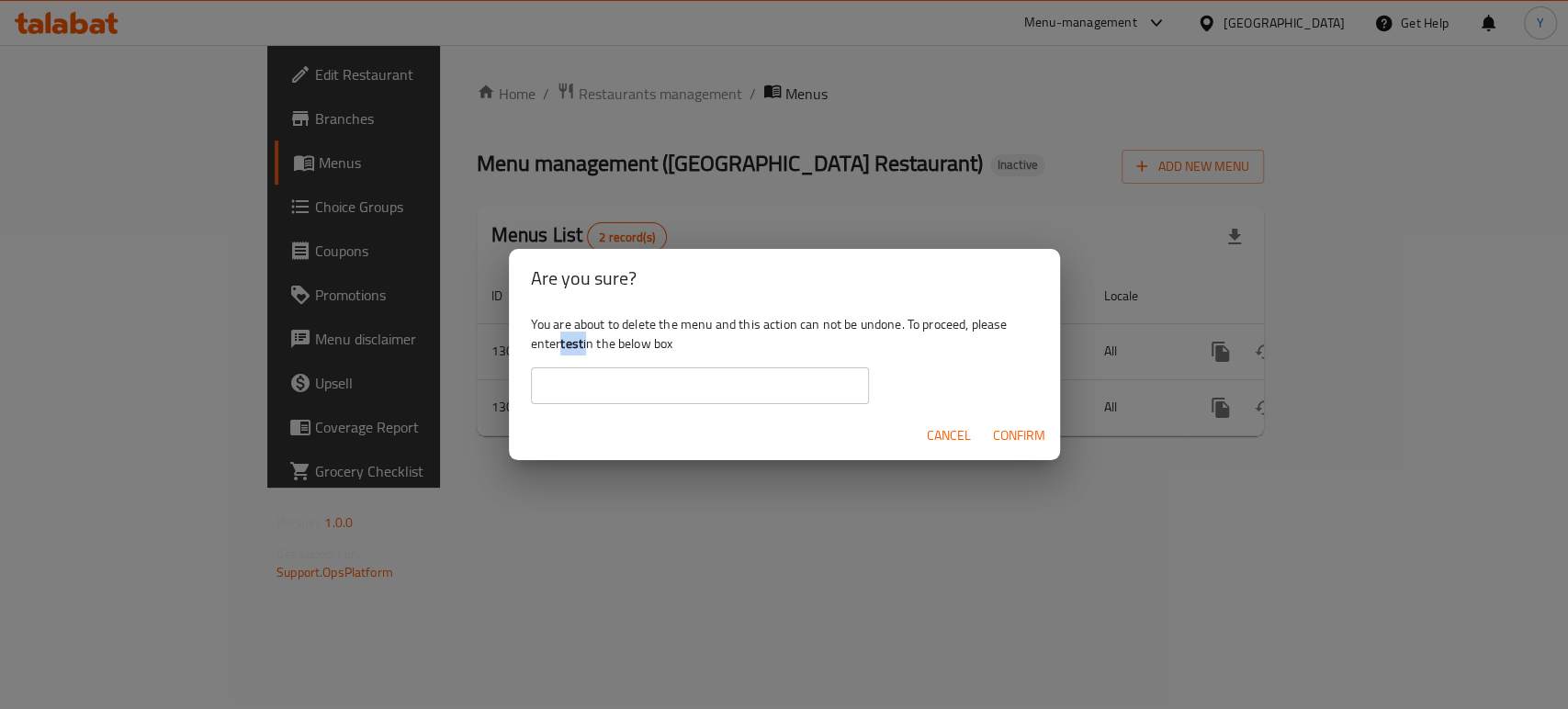 copy on "test" 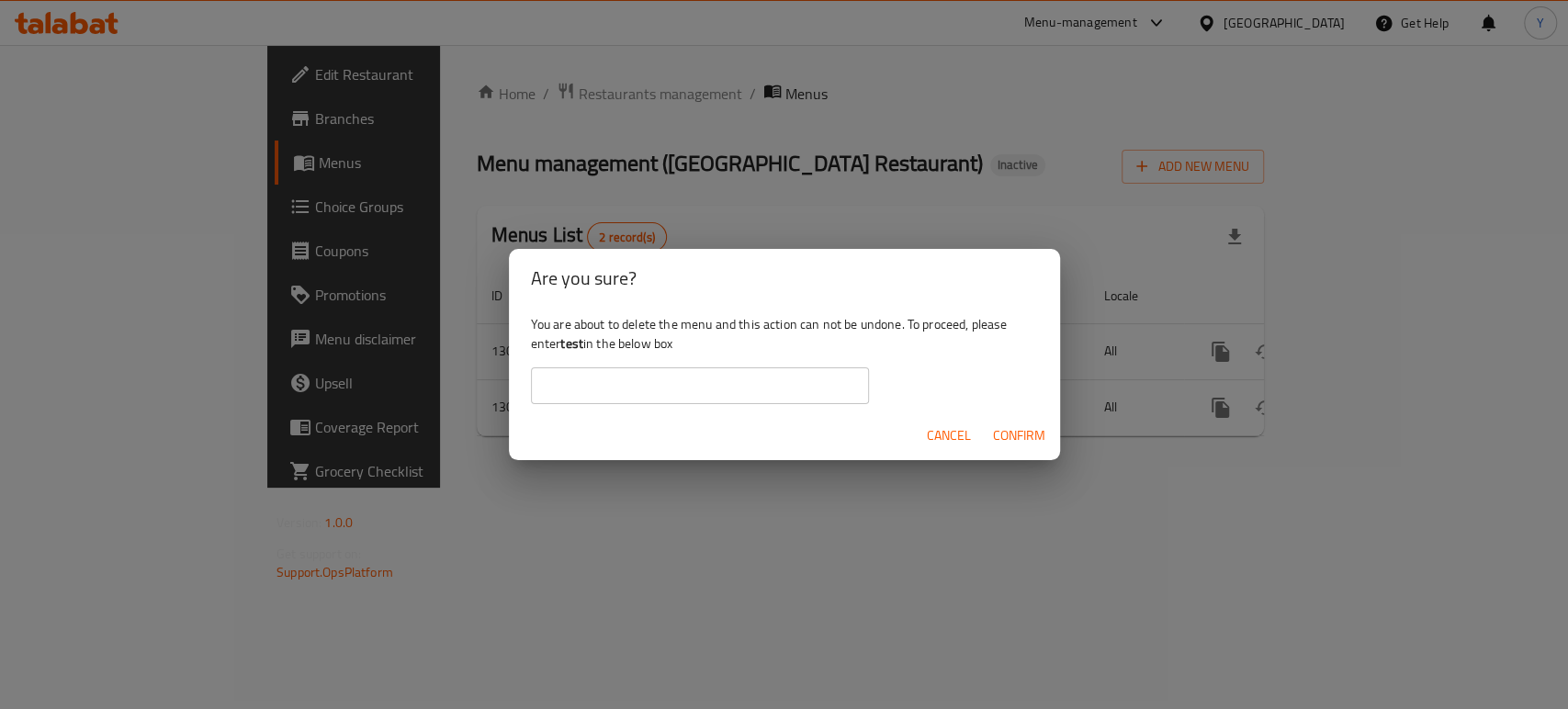 click at bounding box center (700, 386) 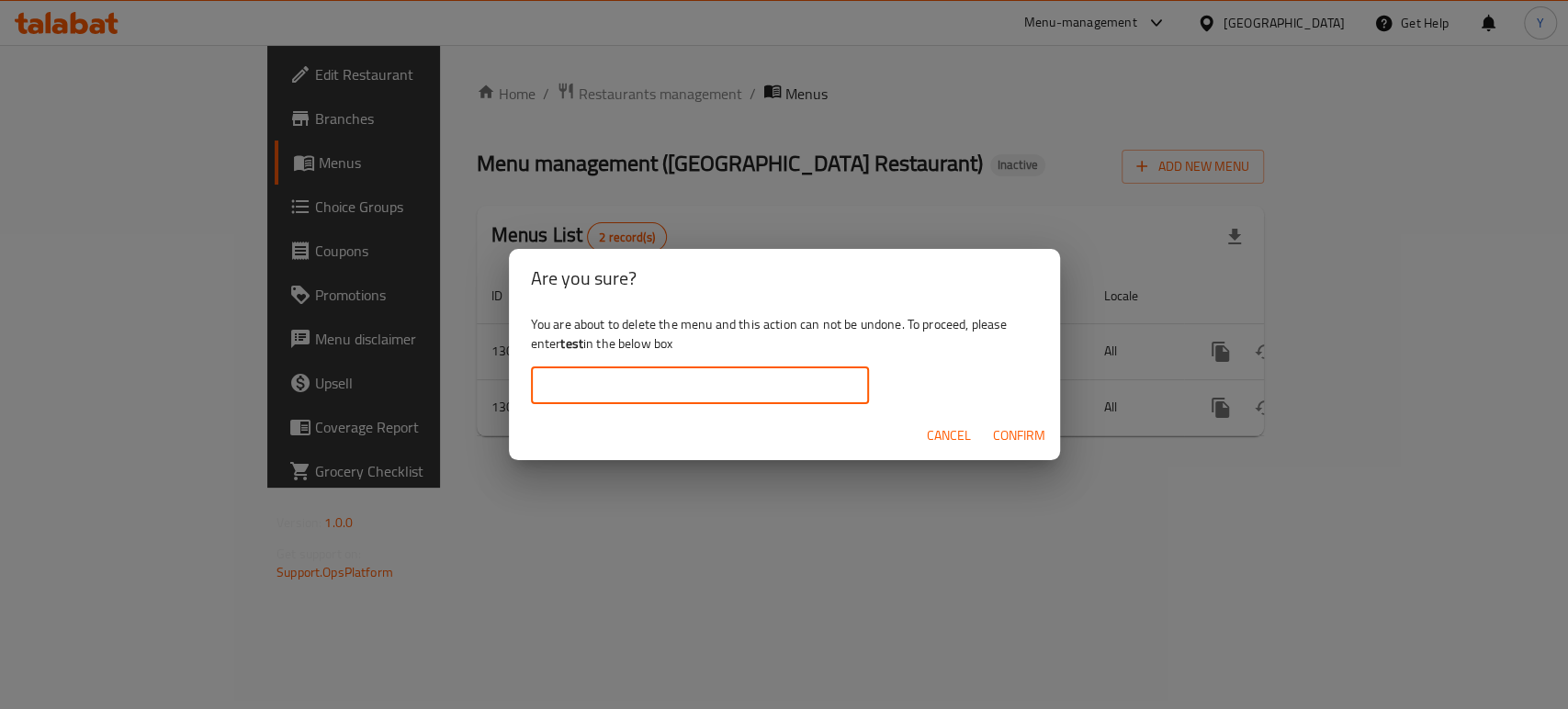 paste on "test" 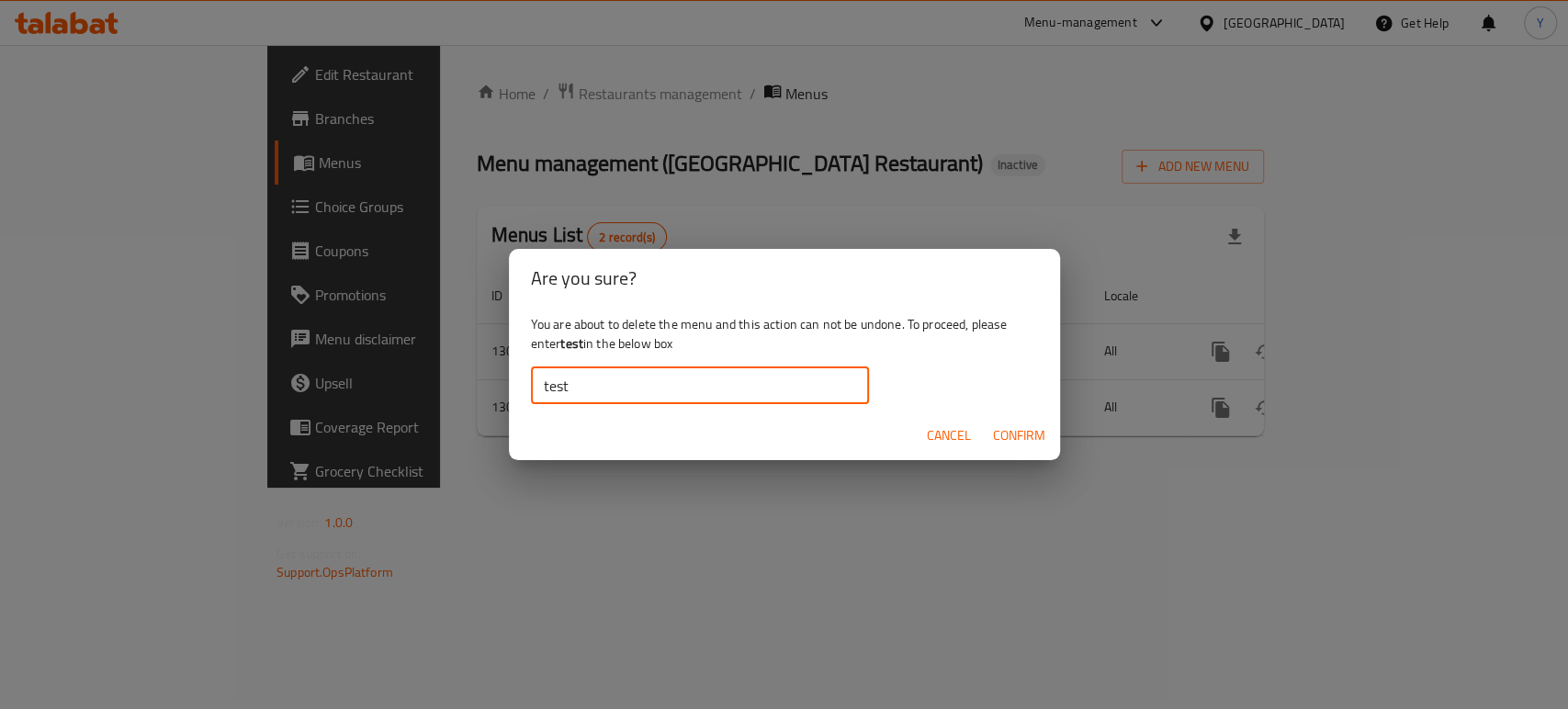 click on "Confirm" at bounding box center [1019, 435] 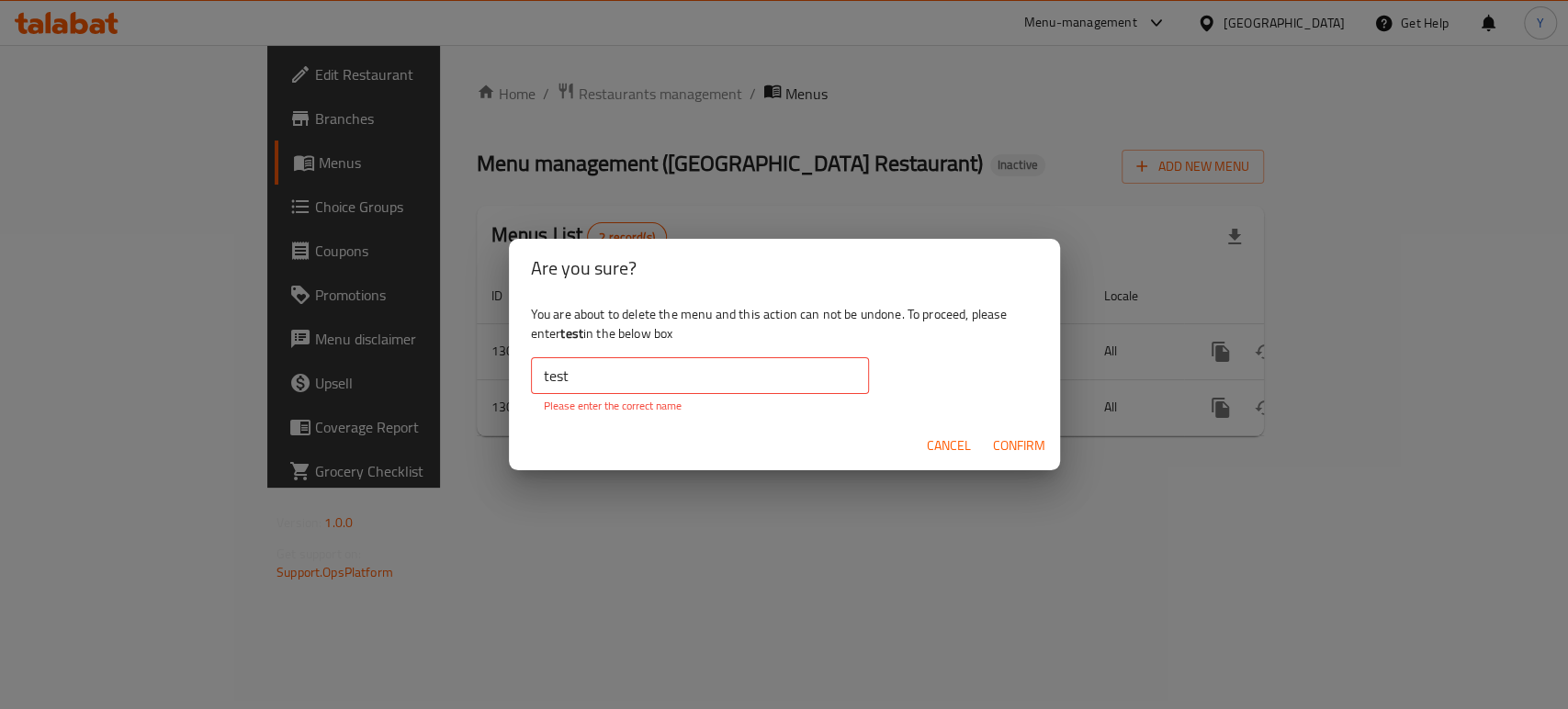 click on "test" at bounding box center (700, 376) 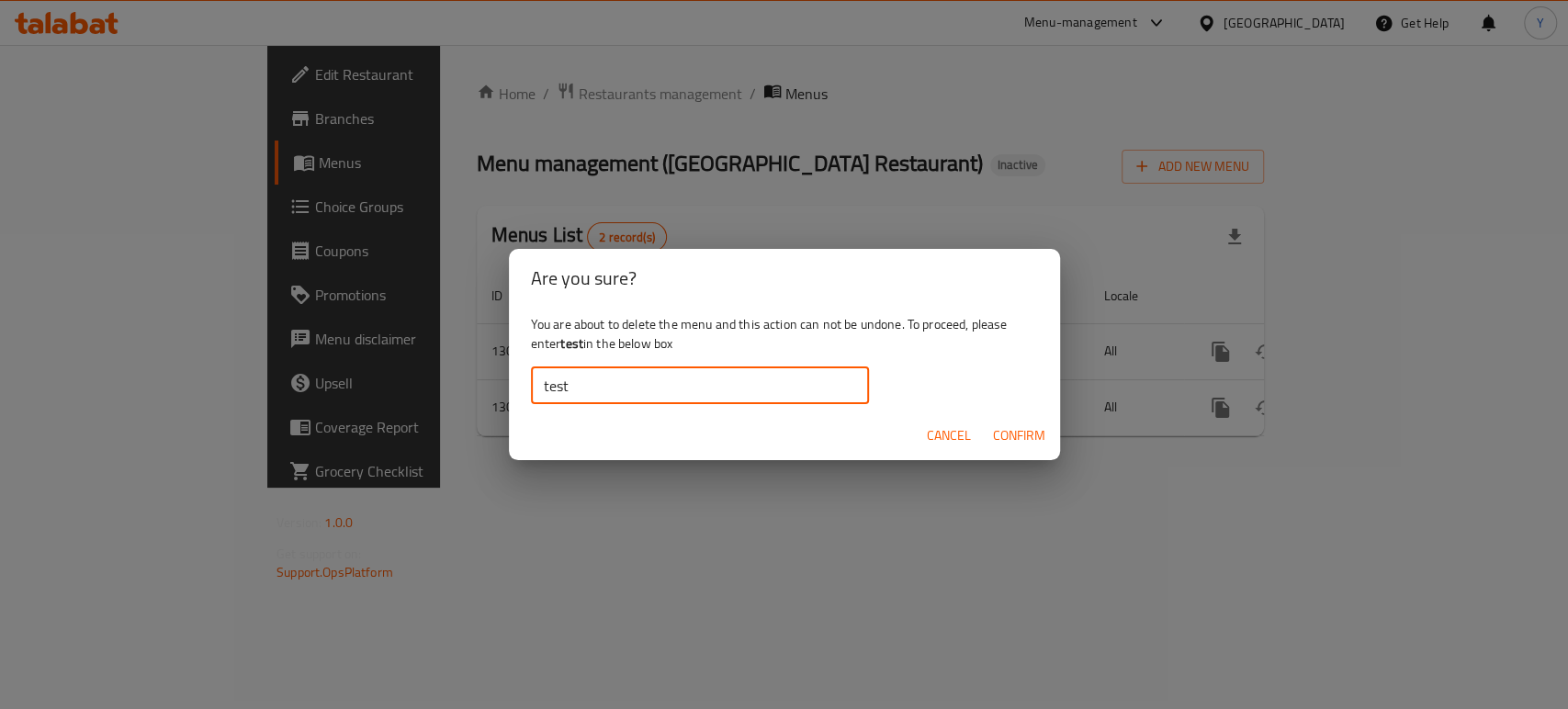 type on "test" 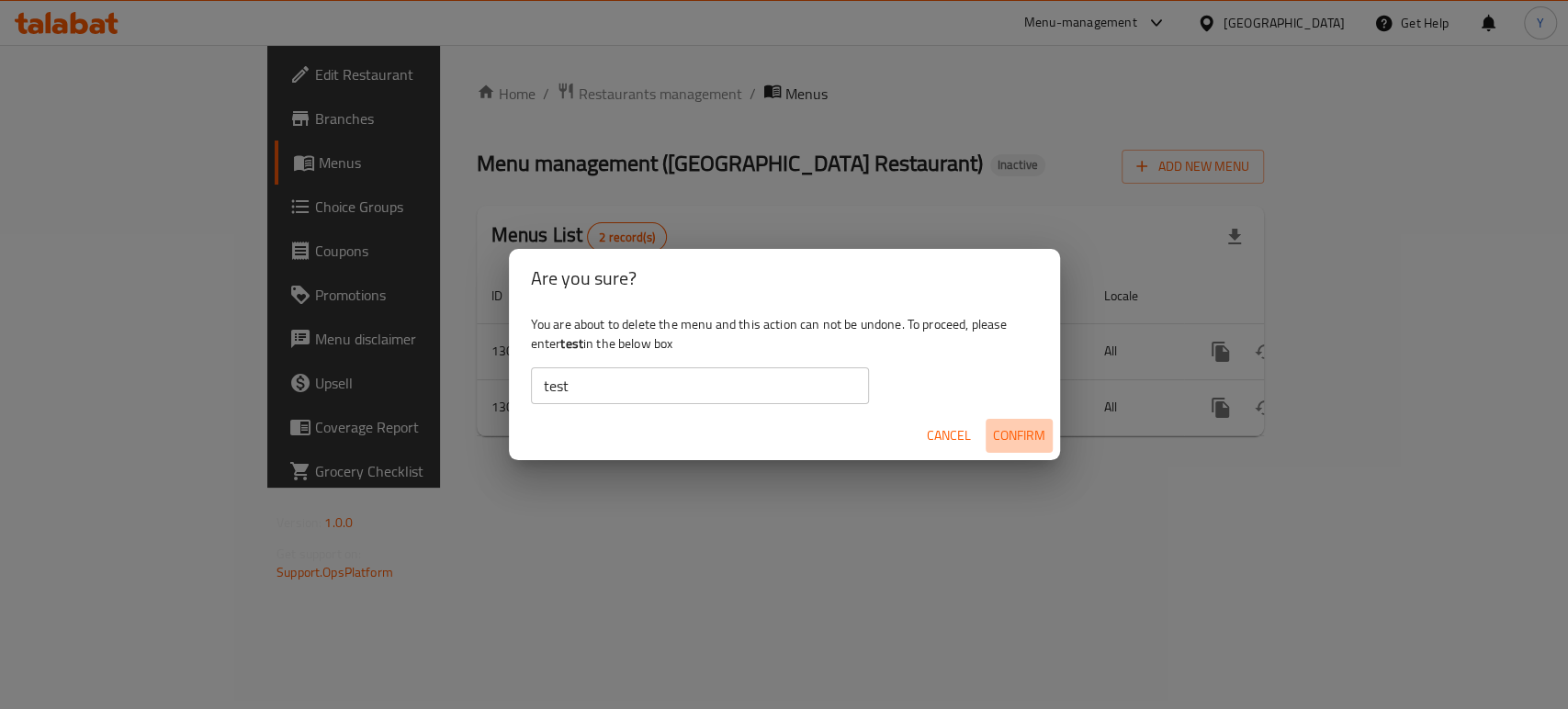 click on "Confirm" at bounding box center (1019, 435) 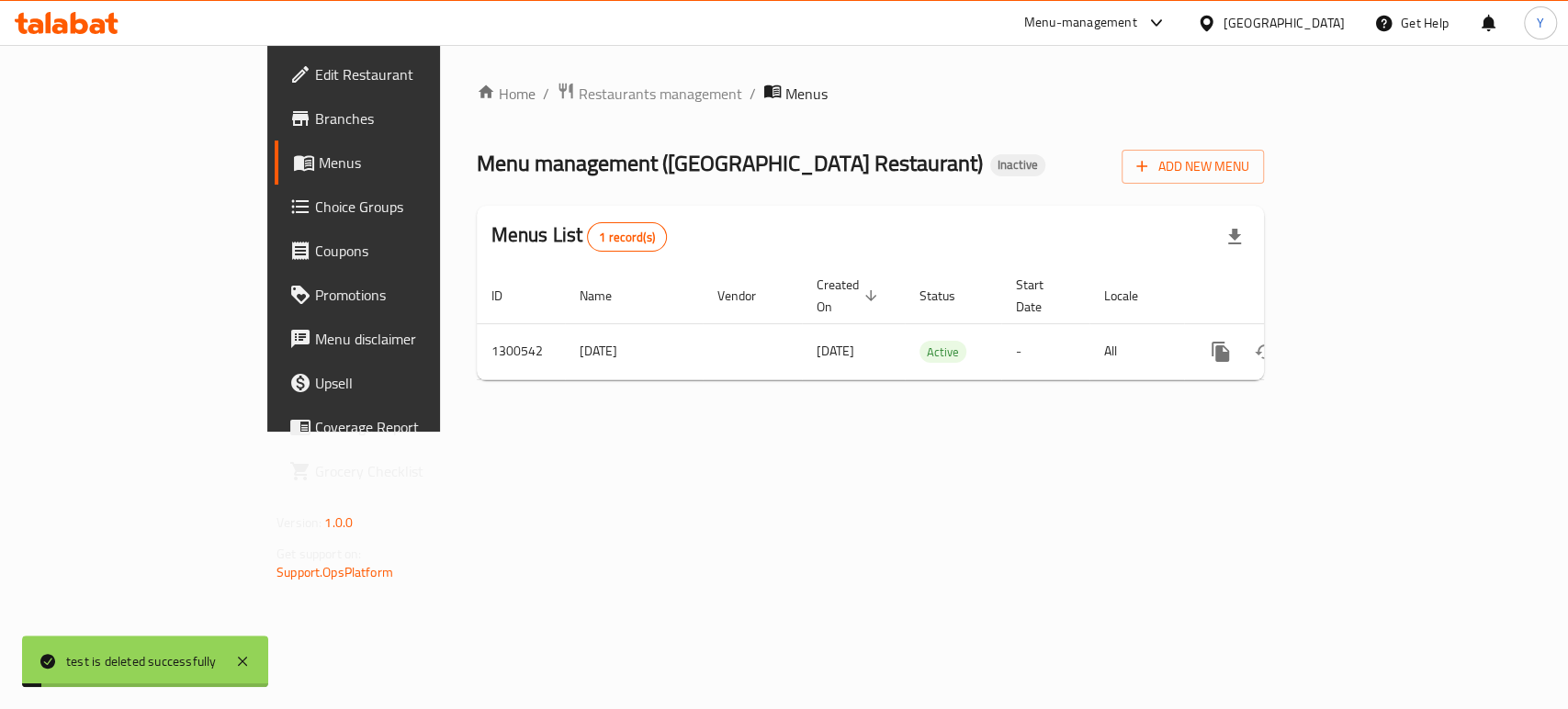 click on "Home / Restaurants management / Menus Menu management ( Oyster Palace Restaurant )  Inactive Add New Menu Menus List   1 record(s) ID Name Vendor Created On sorted descending Status Start Date Locale Actions 1300542 16/7/2025 15/07/2025 Active - All" at bounding box center (870, 238) 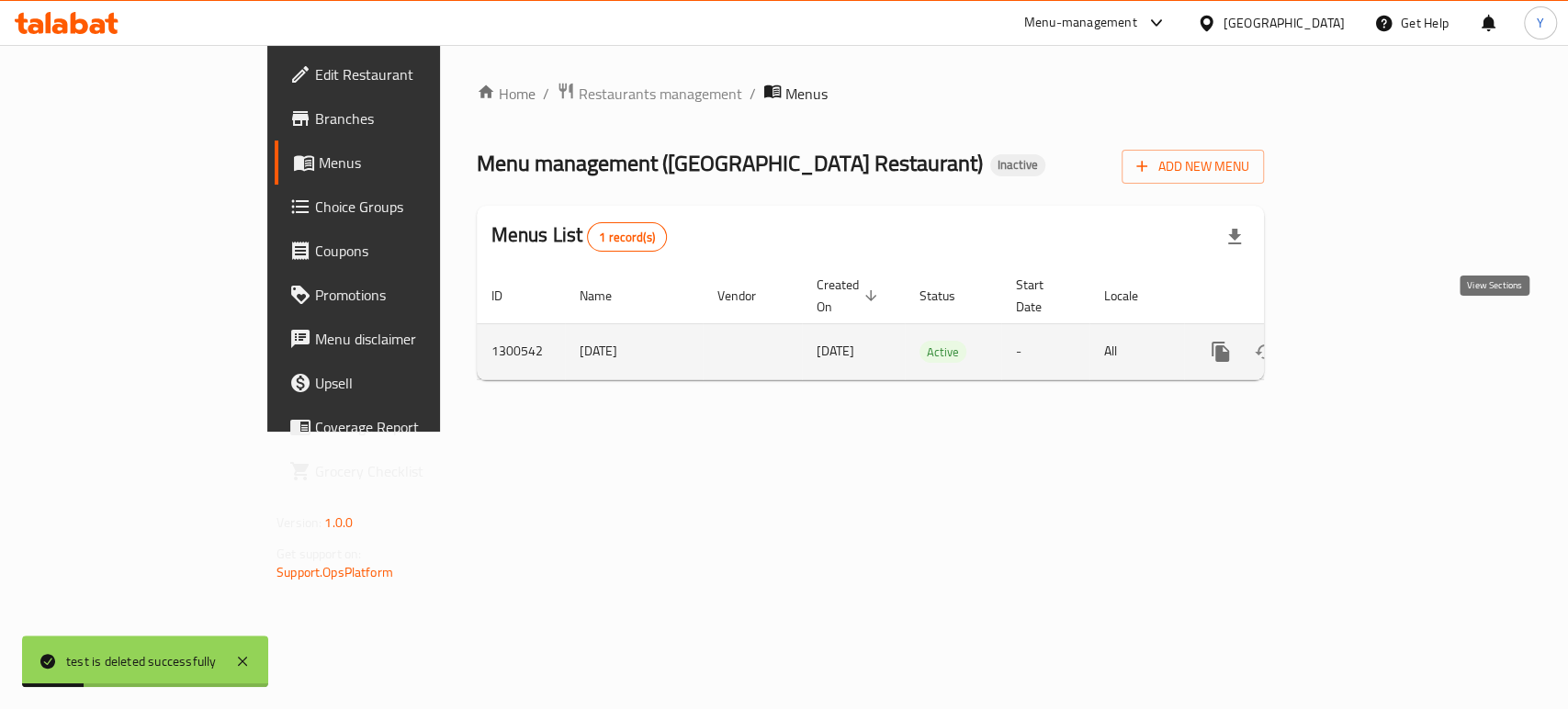 click 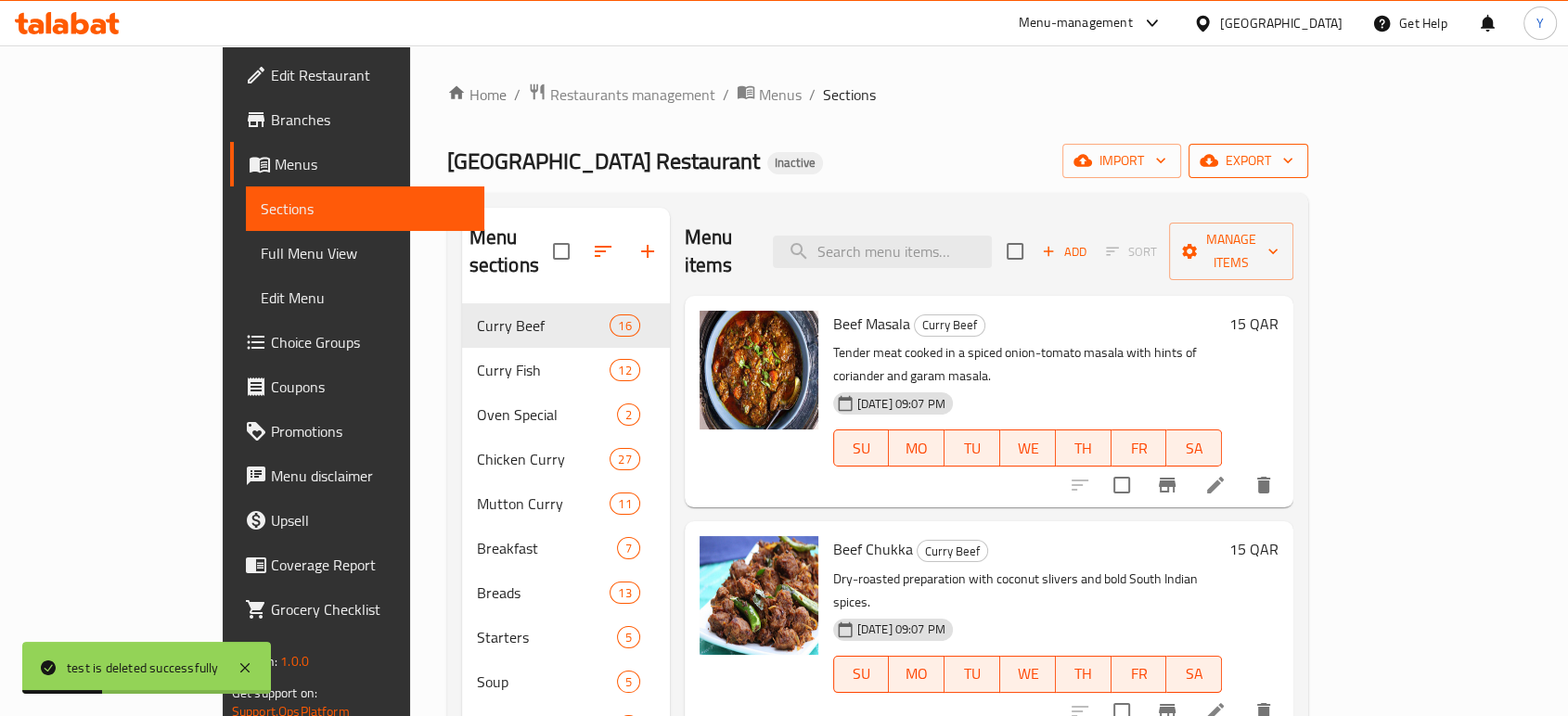 click on "export" at bounding box center (1248, 160) 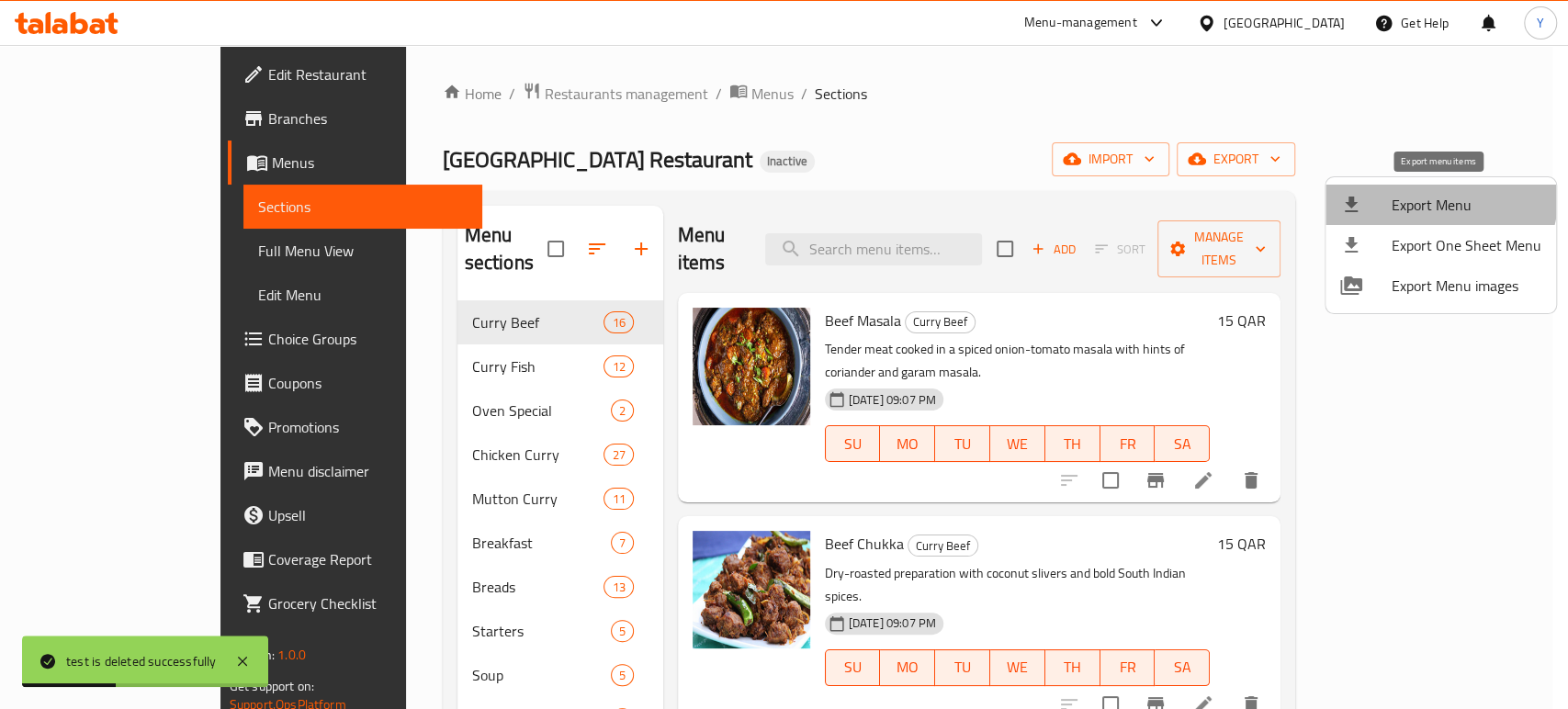 click on "Export Menu" at bounding box center (1466, 205) 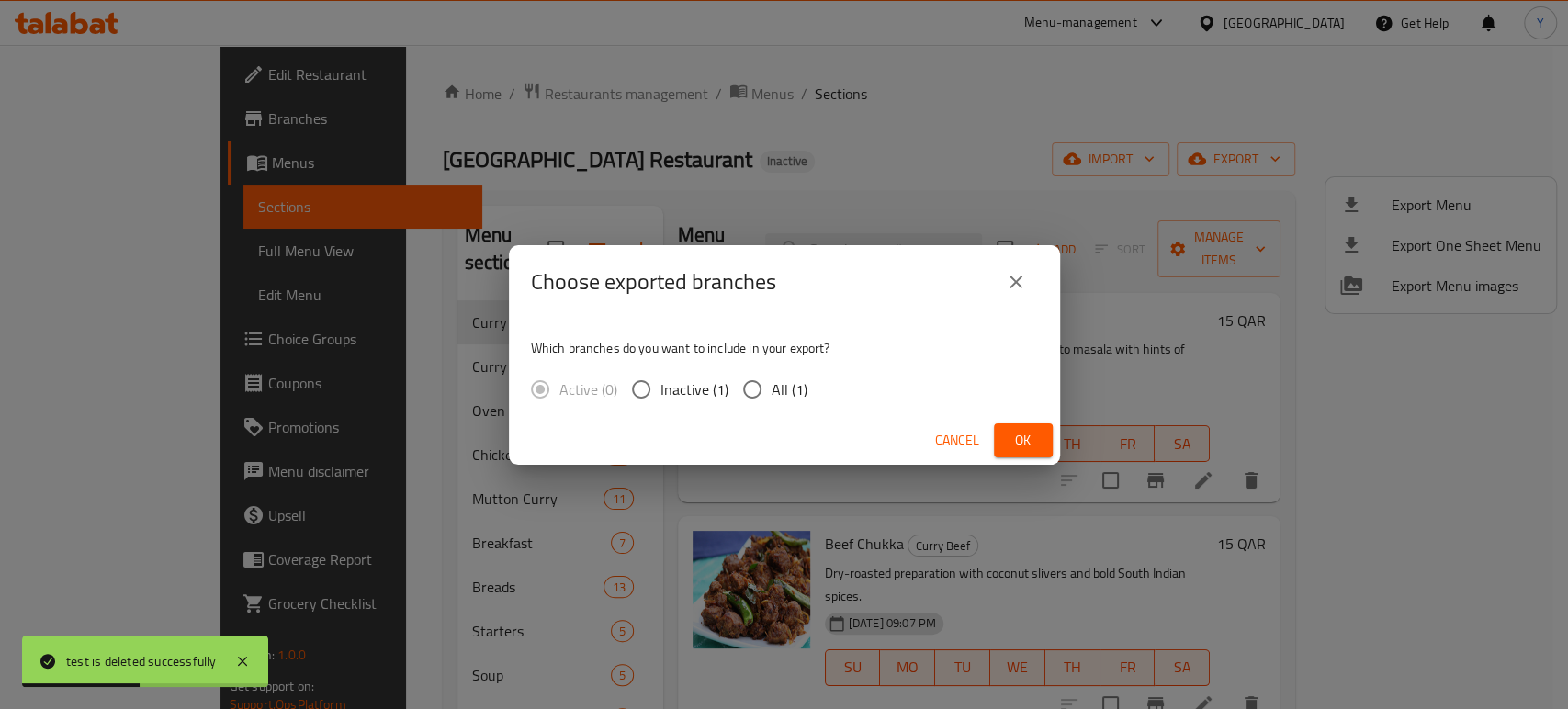 click on "All (1)" at bounding box center (789, 389) 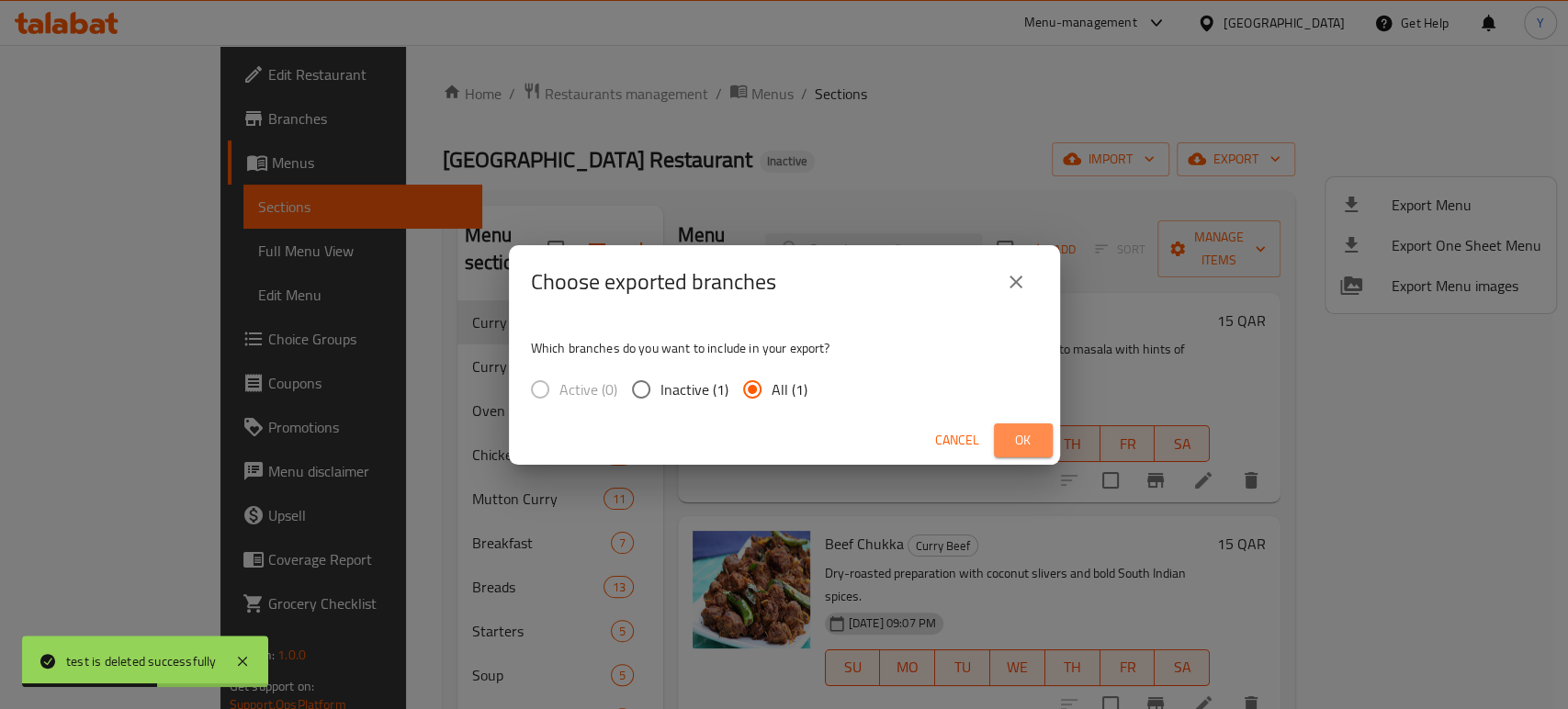 click on "Ok" at bounding box center (1023, 440) 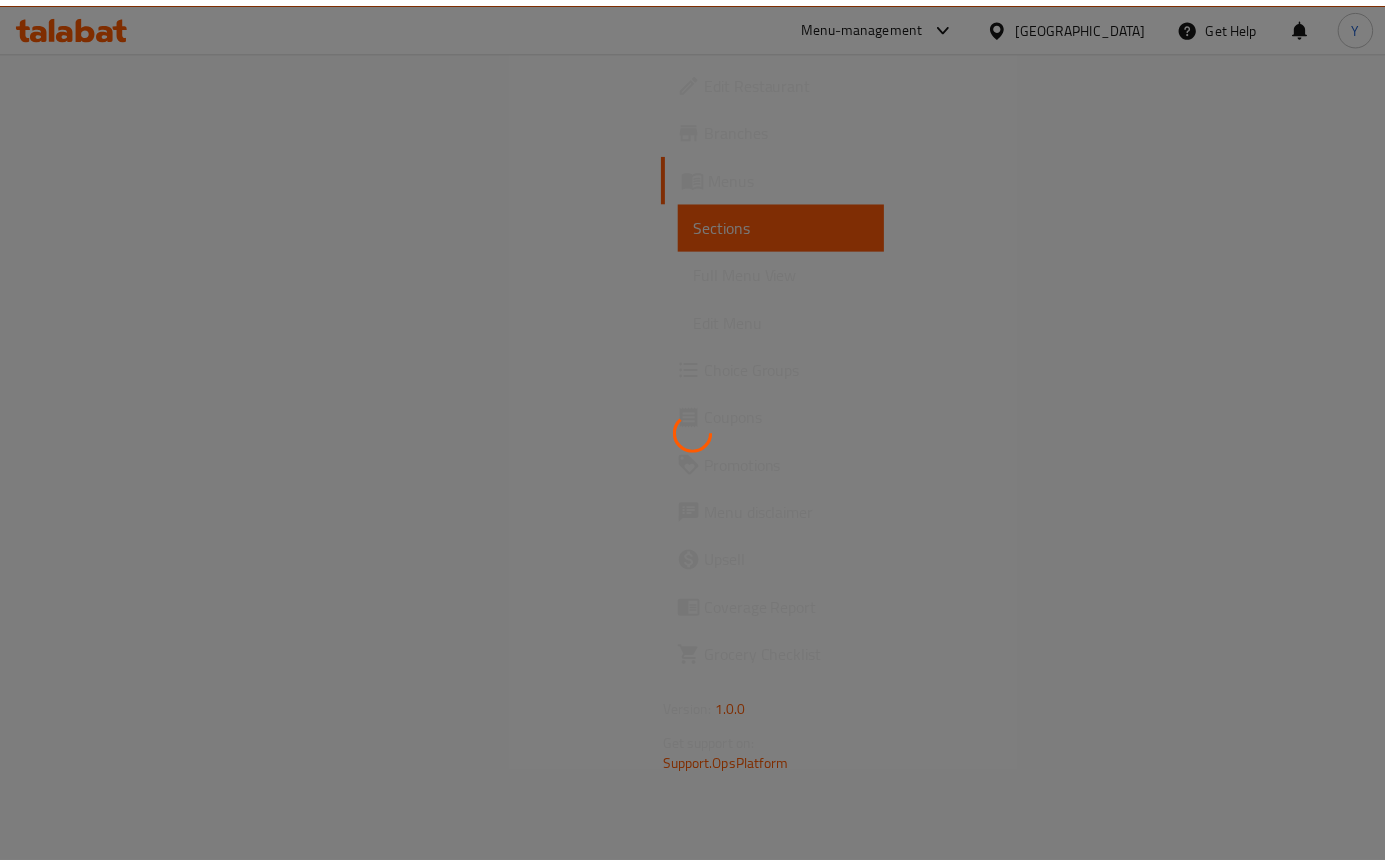 scroll, scrollTop: 0, scrollLeft: 0, axis: both 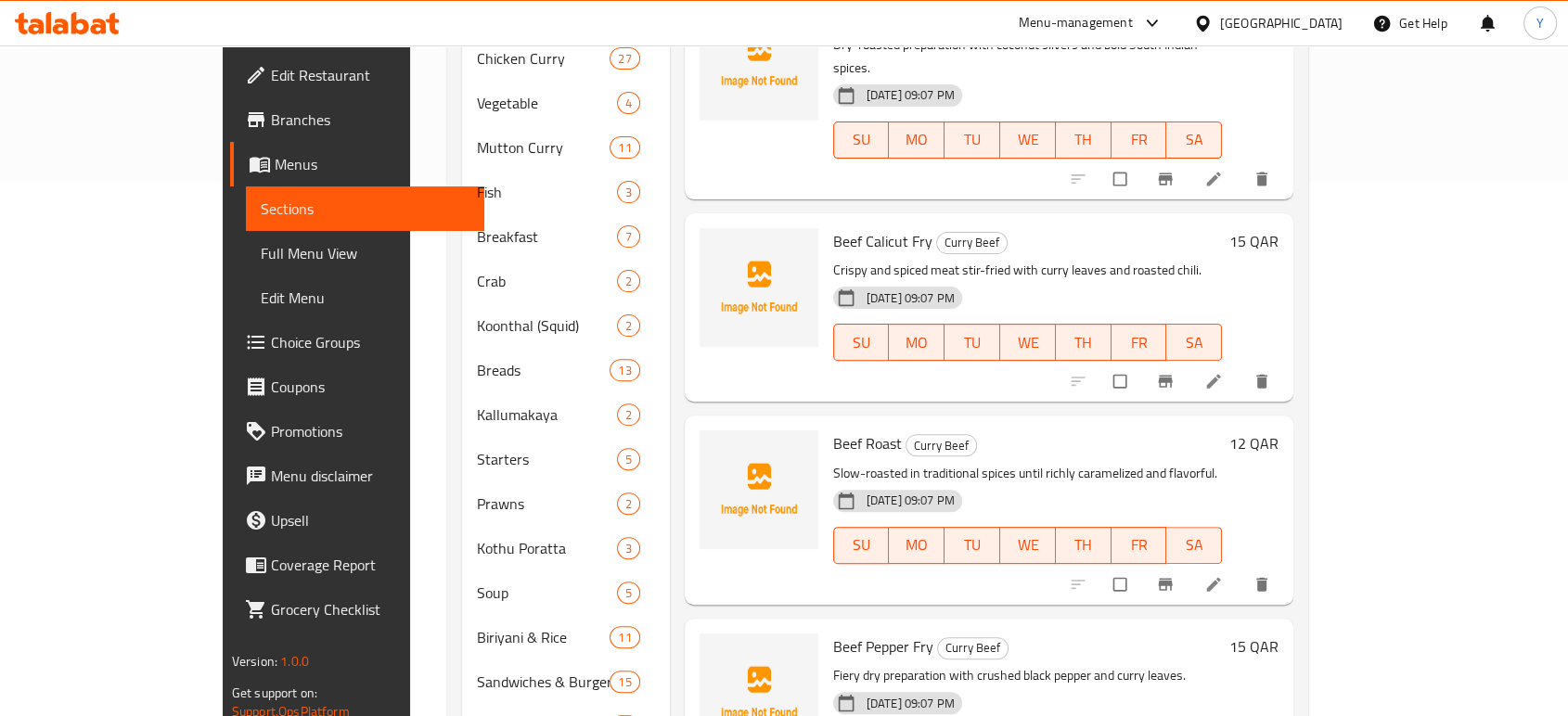 drag, startPoint x: 1780, startPoint y: 34, endPoint x: 1147, endPoint y: 409, distance: 735.74044 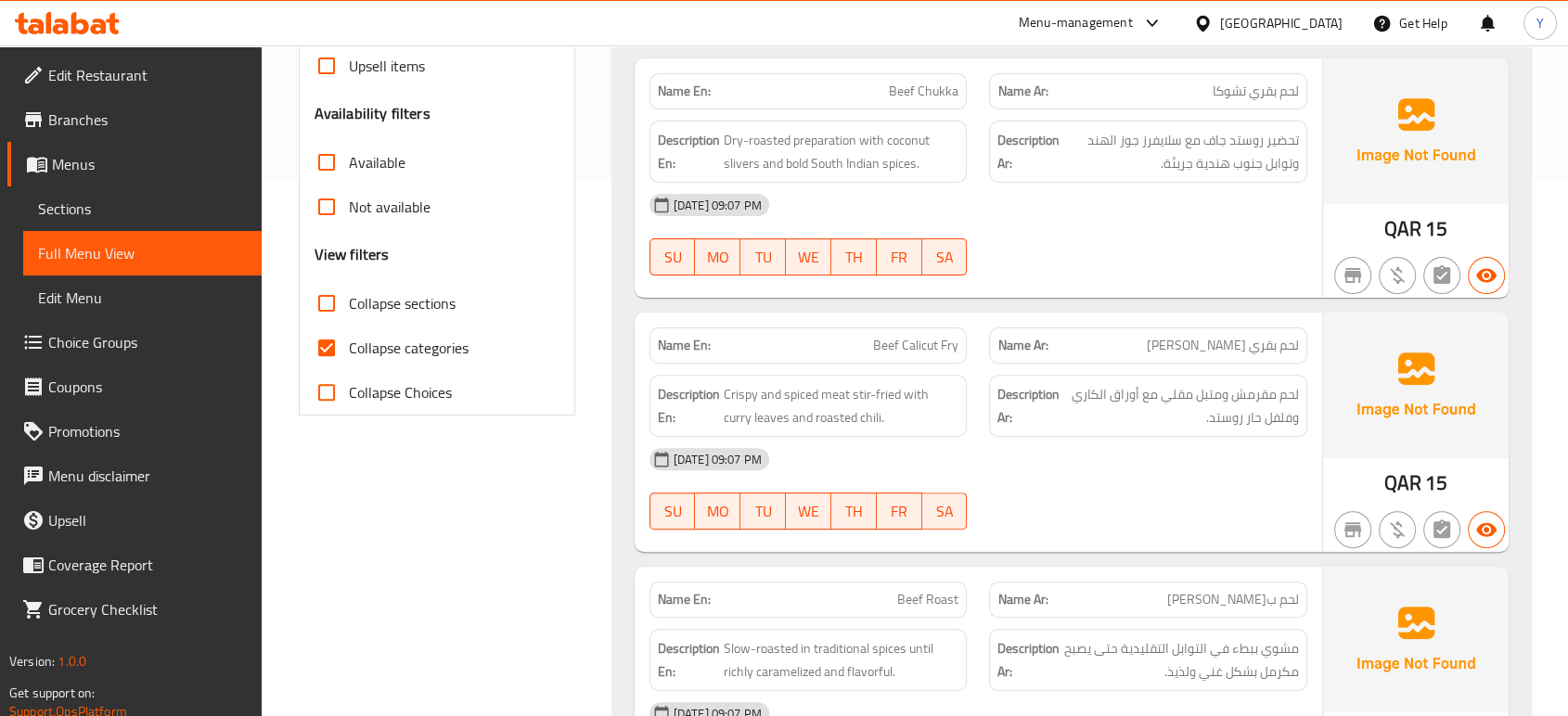 click on "Collapse categories" at bounding box center [327, 348] 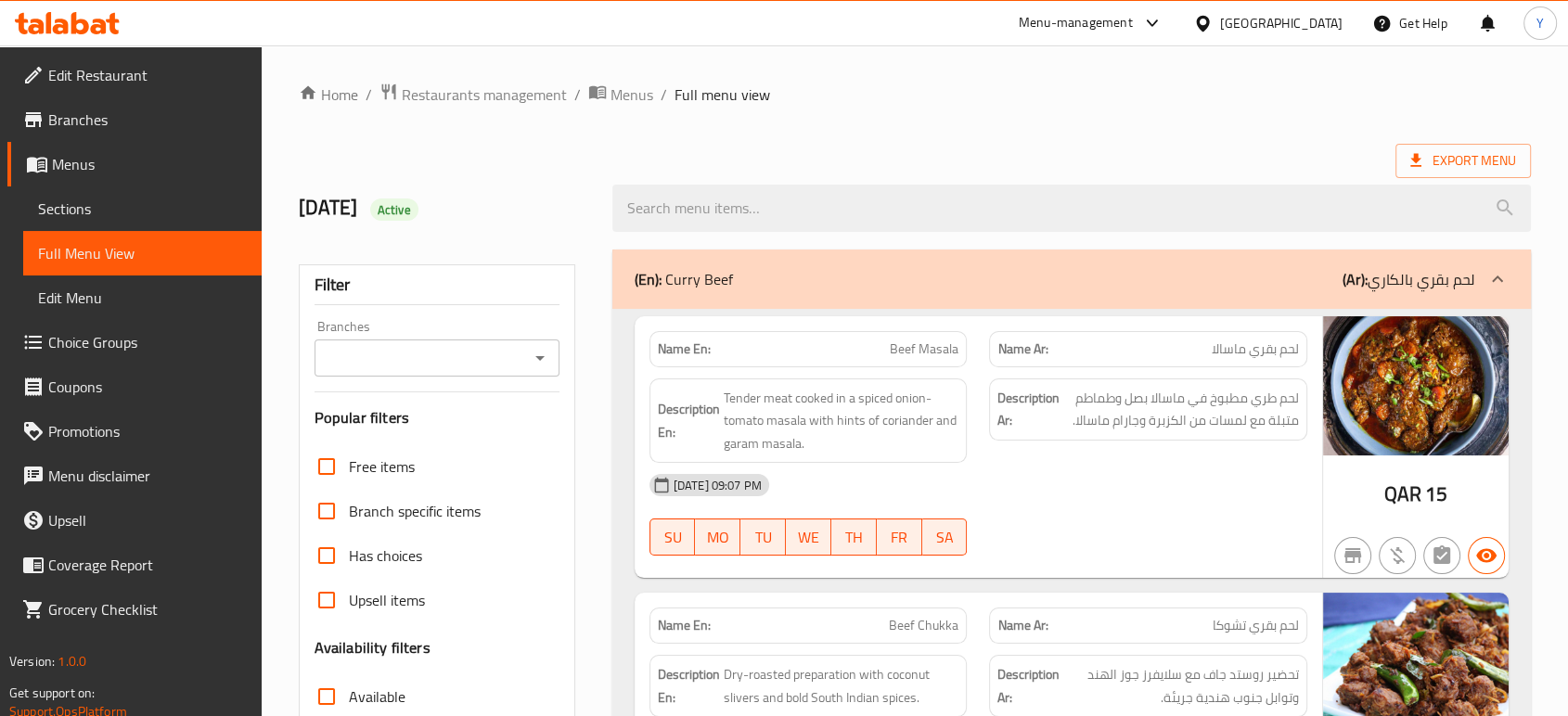 scroll, scrollTop: 381, scrollLeft: 0, axis: vertical 